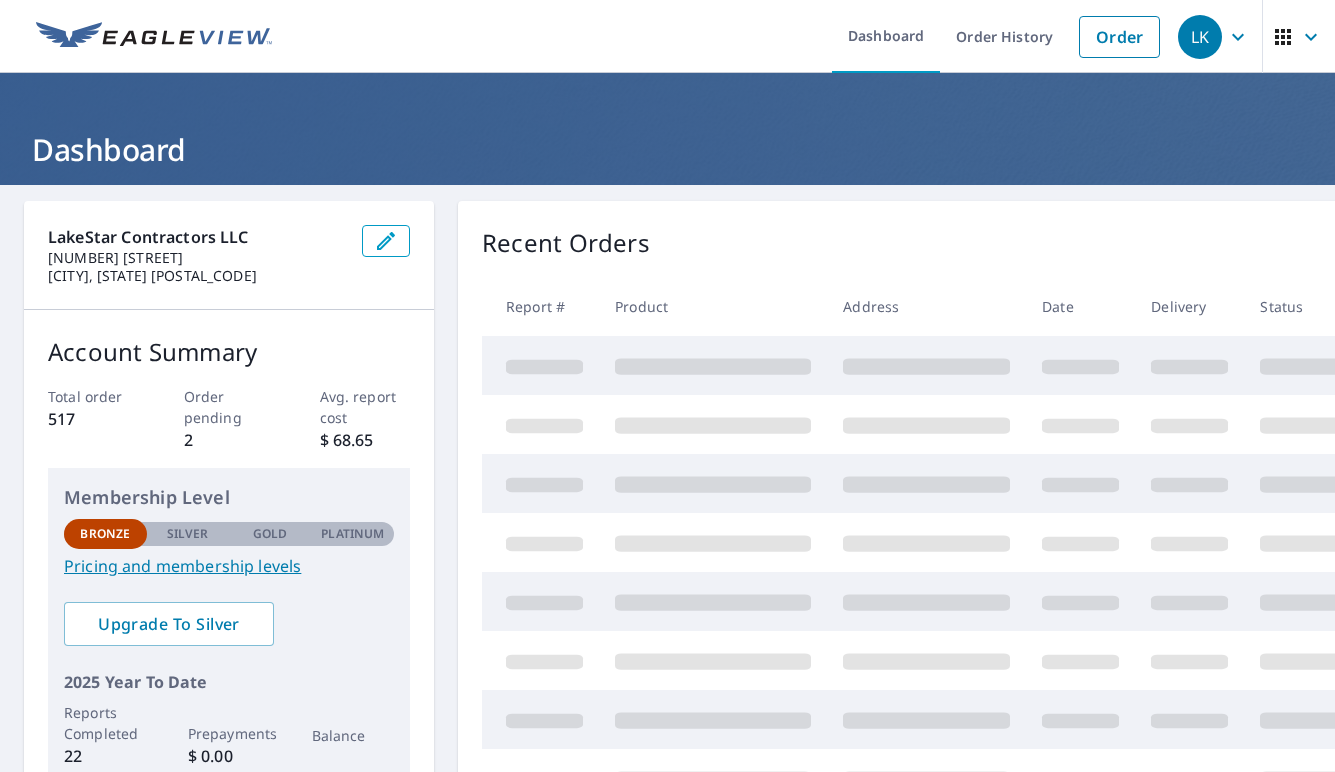 scroll, scrollTop: 0, scrollLeft: 0, axis: both 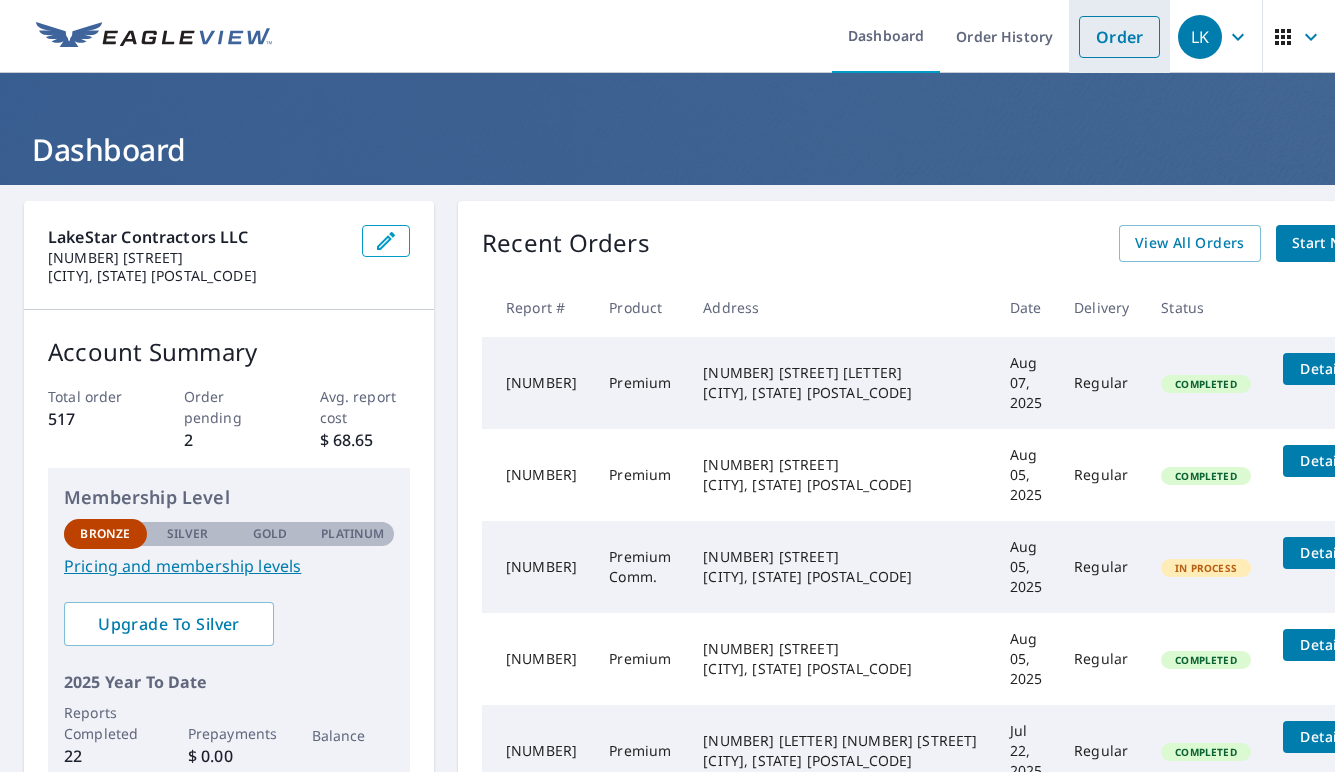 click on "Order" at bounding box center (1119, 37) 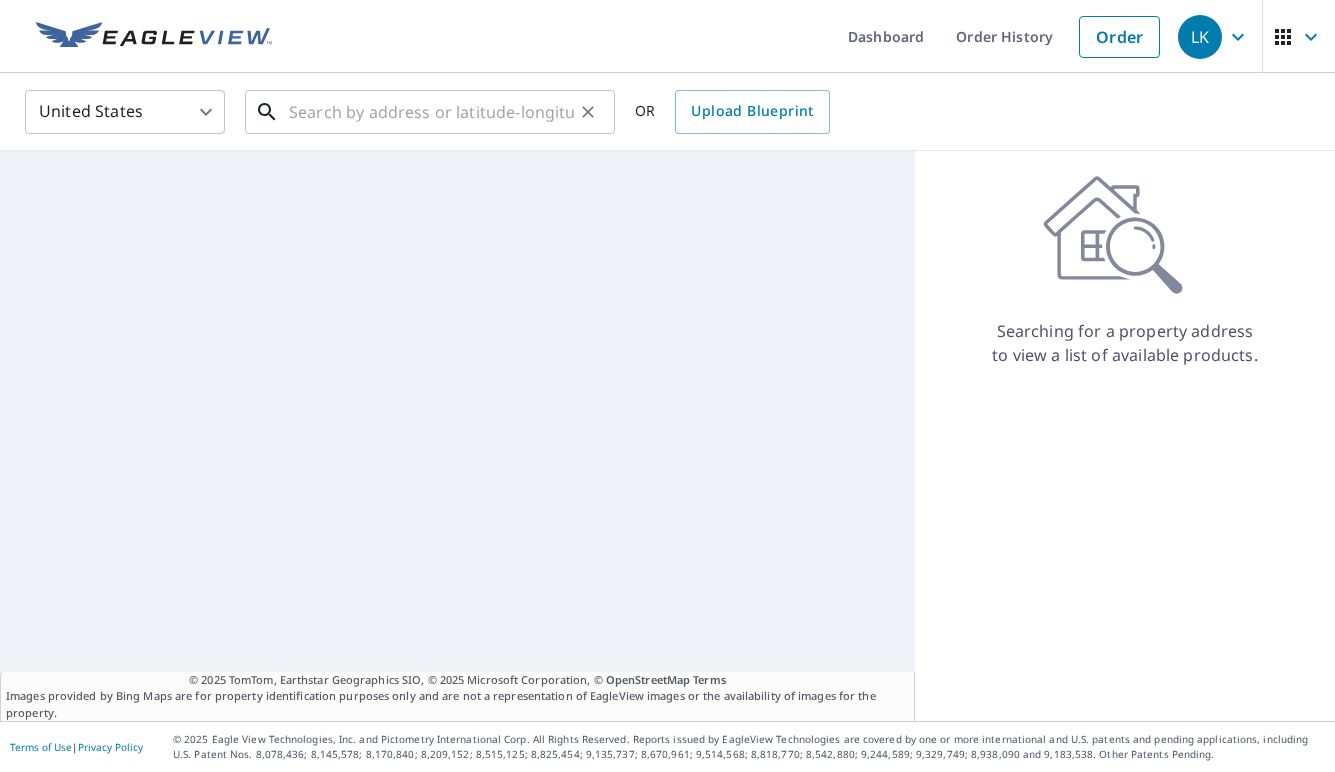click at bounding box center [431, 112] 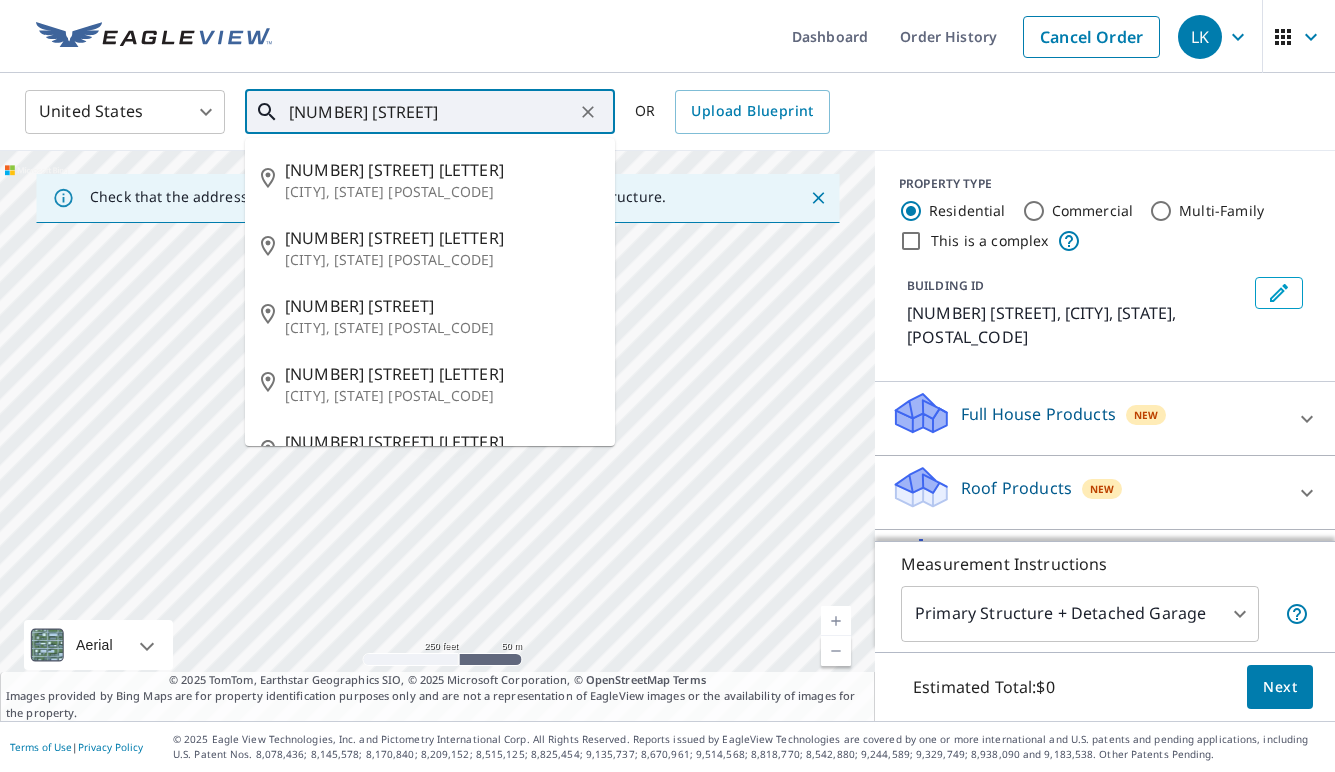 click on "[NUMBER] [STREET]" at bounding box center (431, 112) 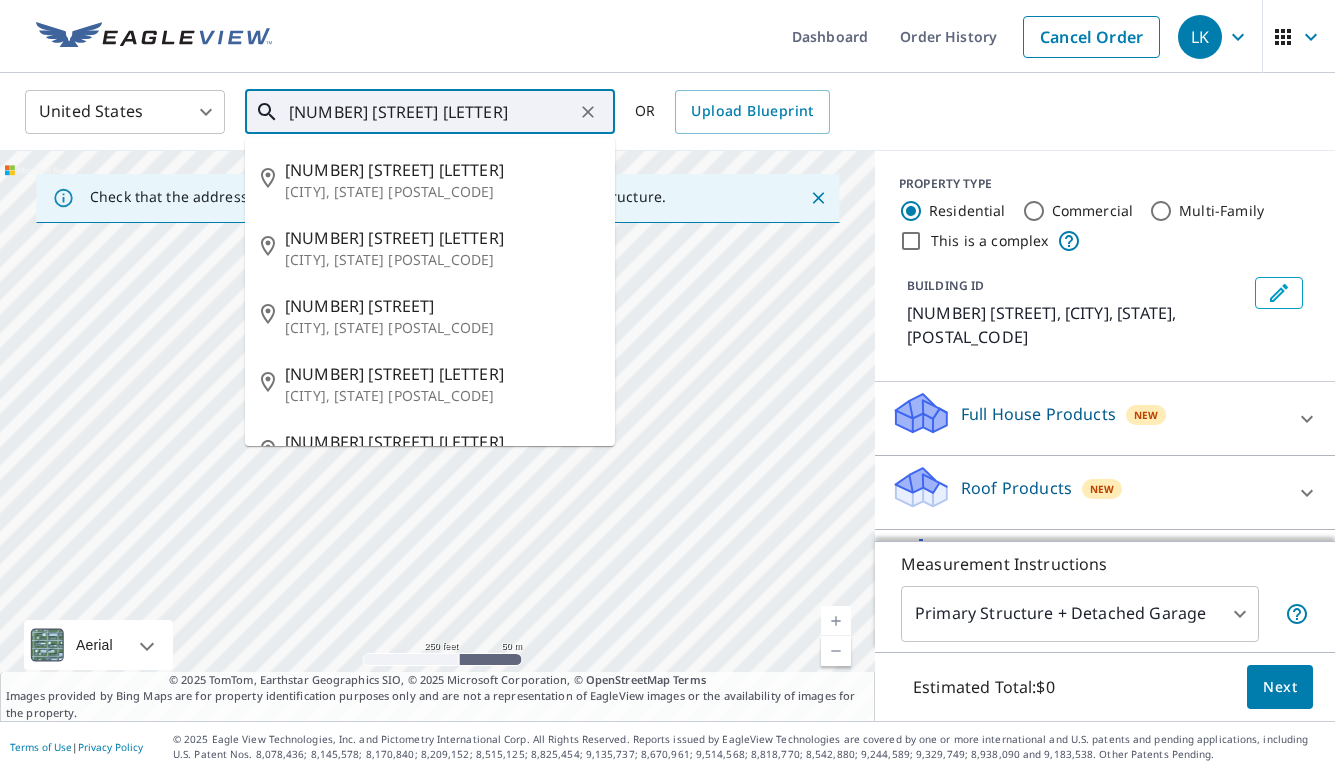 click on "[NUMBER] [STREET] [LETTER]" at bounding box center [431, 112] 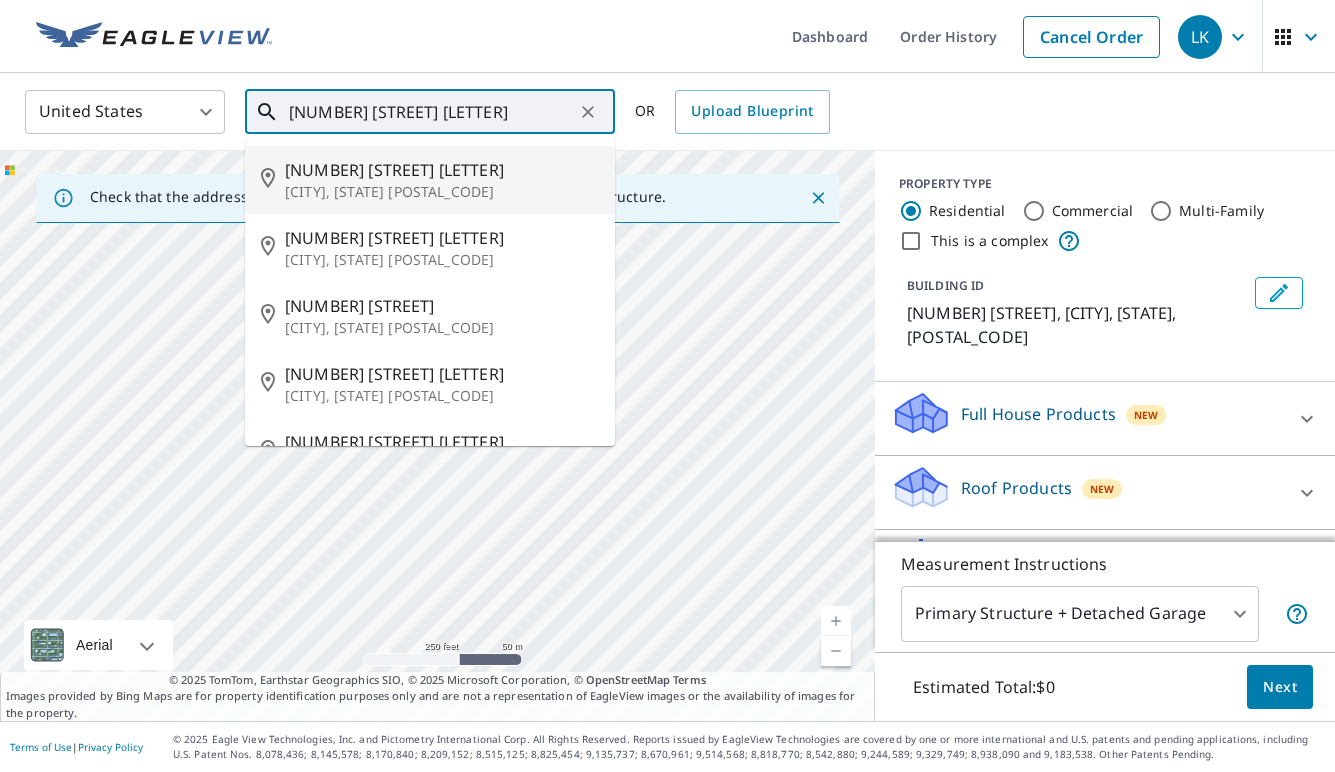 scroll, scrollTop: 0, scrollLeft: 0, axis: both 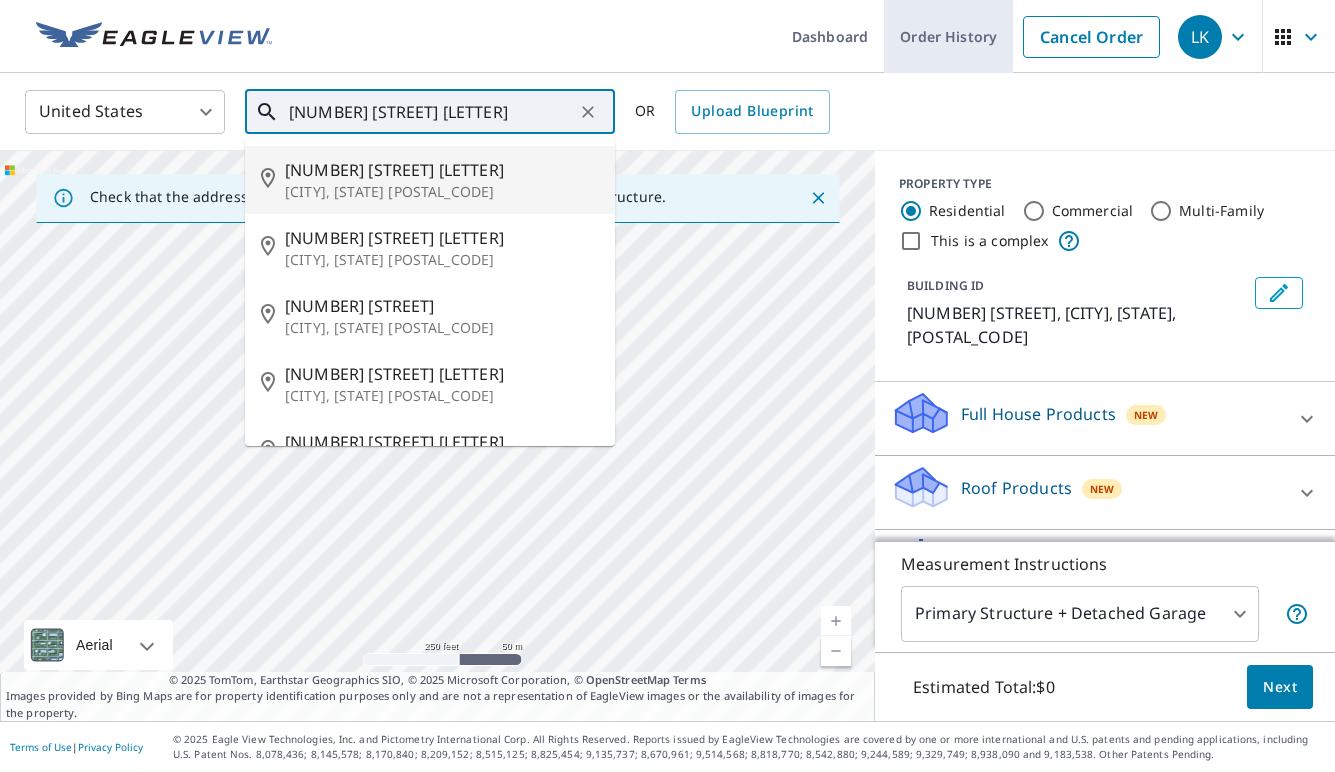 click on "[NUMBER] [STREET] [LETTER]" at bounding box center (431, 112) 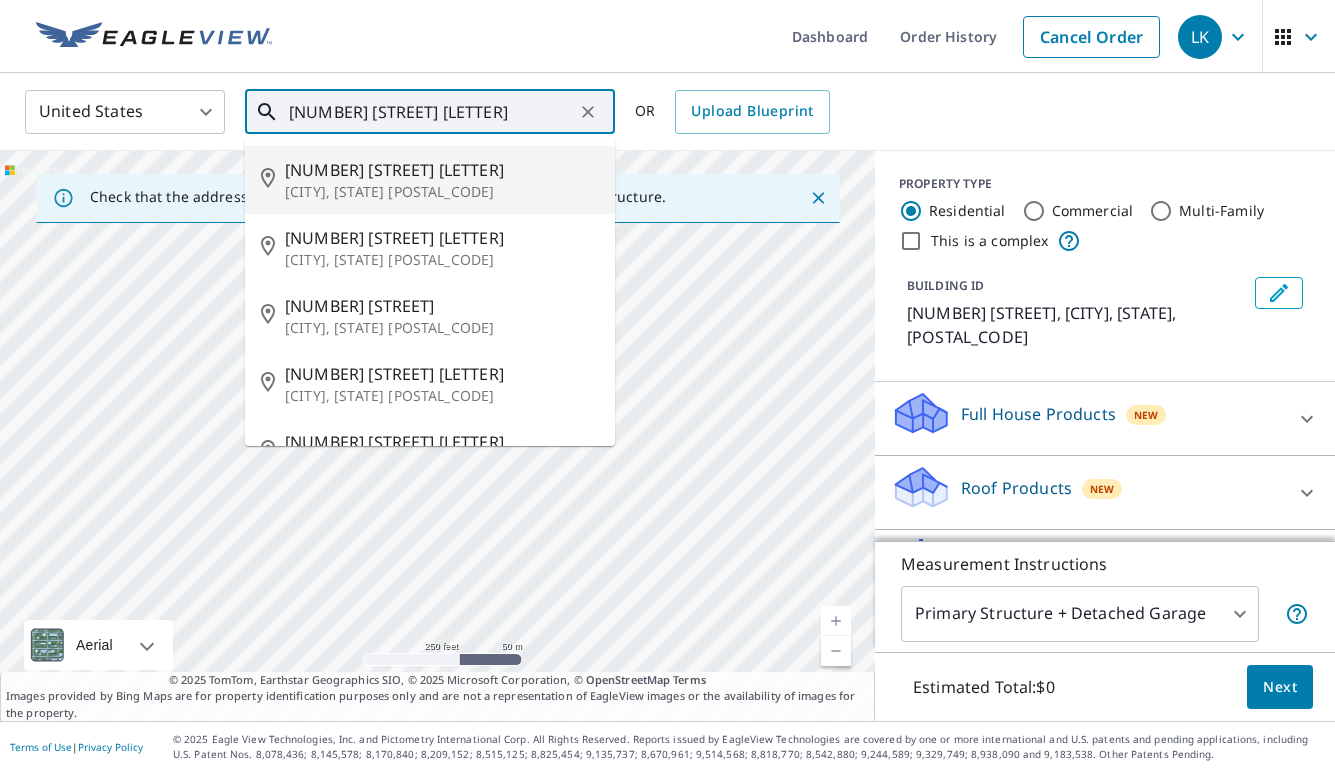 click on "[NUMBER] [STREET] [LETTER]" at bounding box center (431, 112) 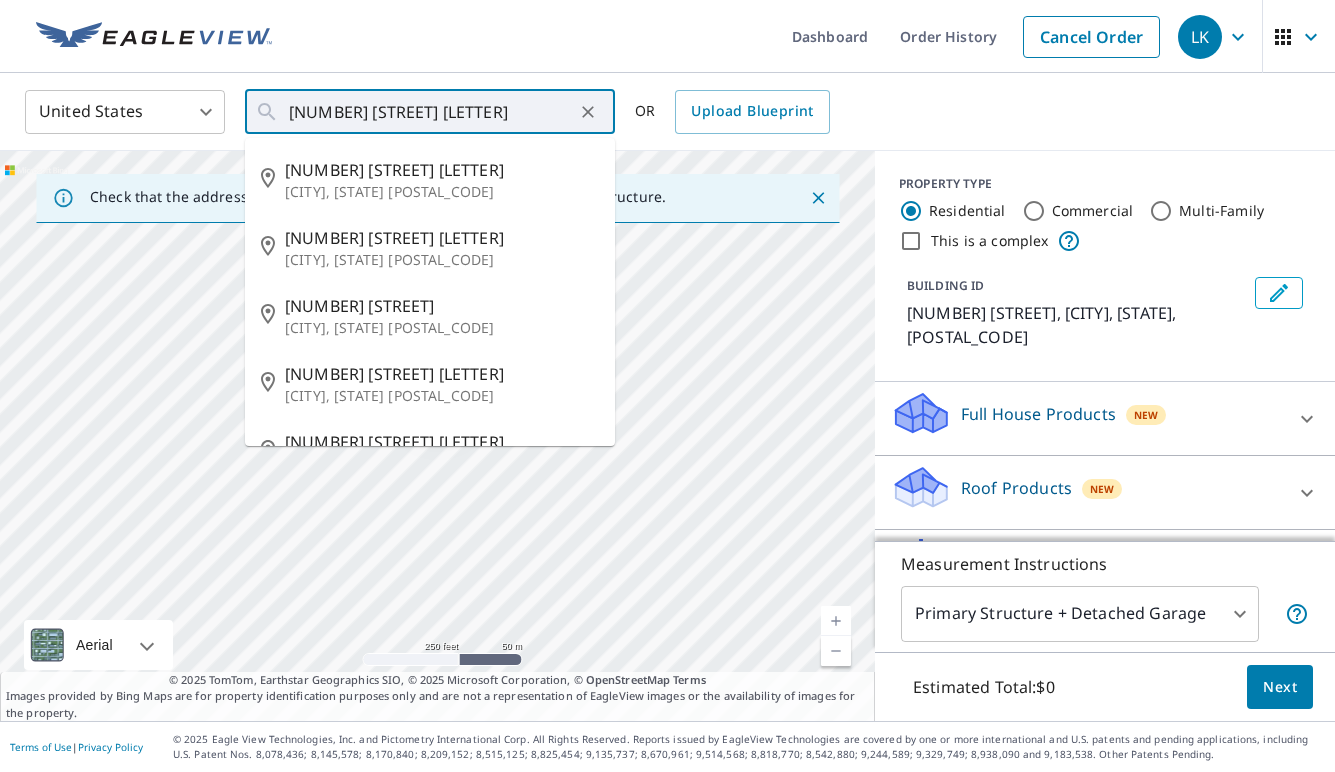 click on "Dashboard Order History Cancel Order" at bounding box center (727, 36) 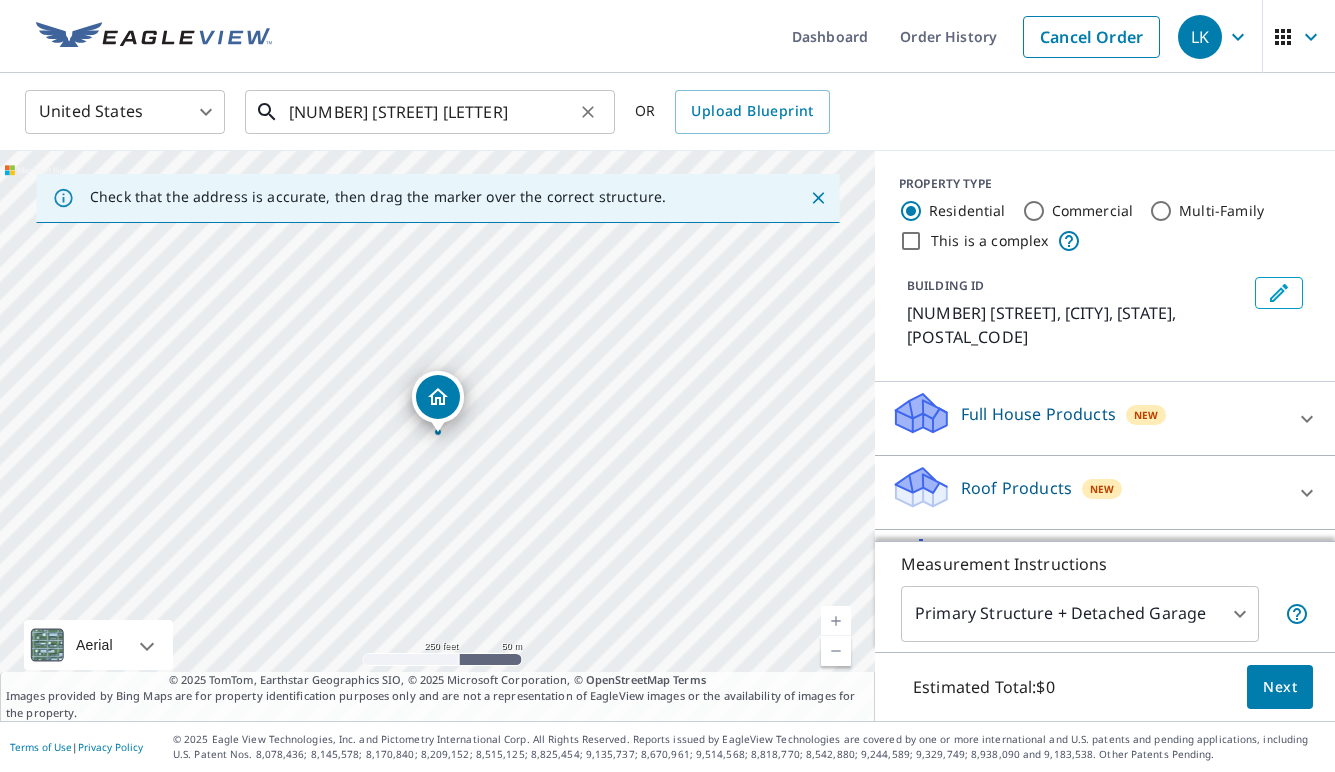 click on "[NUMBER] [STREET] [LETTER]" at bounding box center [431, 112] 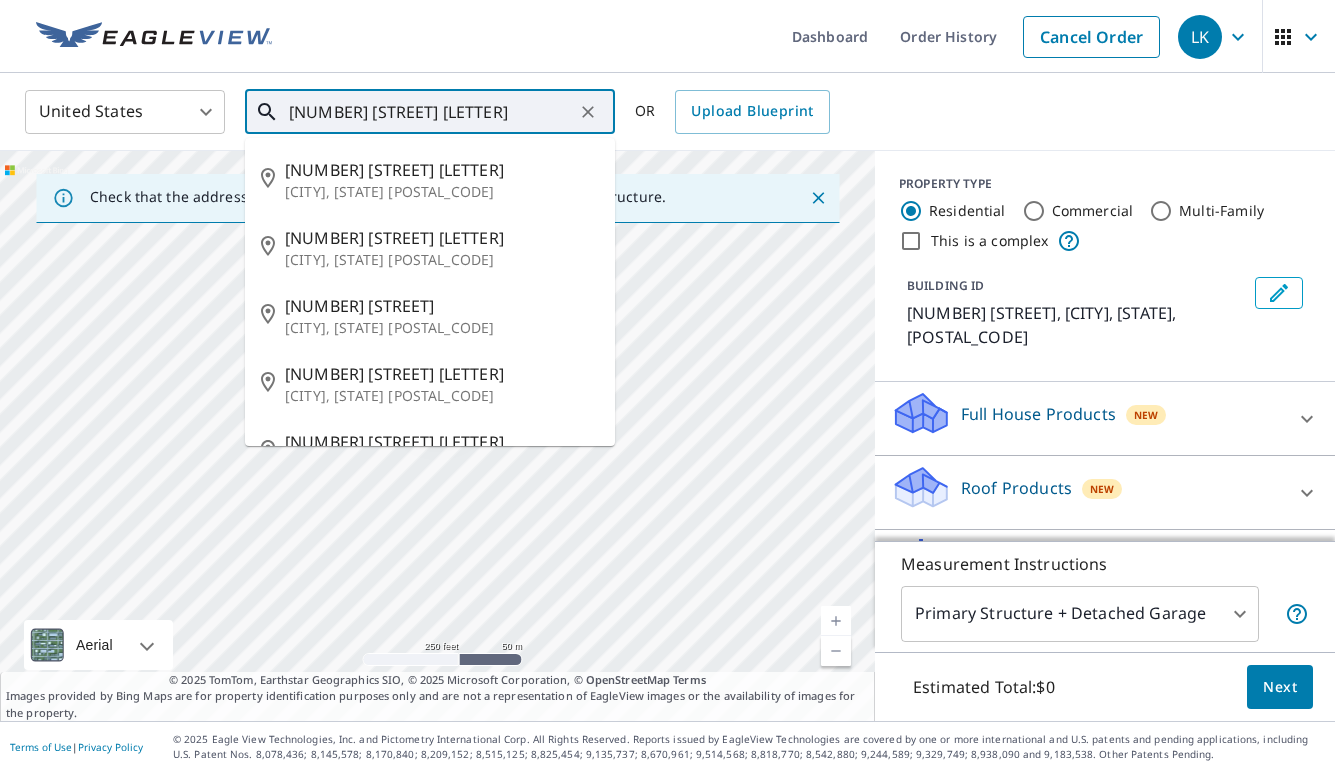 click on "[NUMBER] [STREET] [LETTER]" at bounding box center (431, 112) 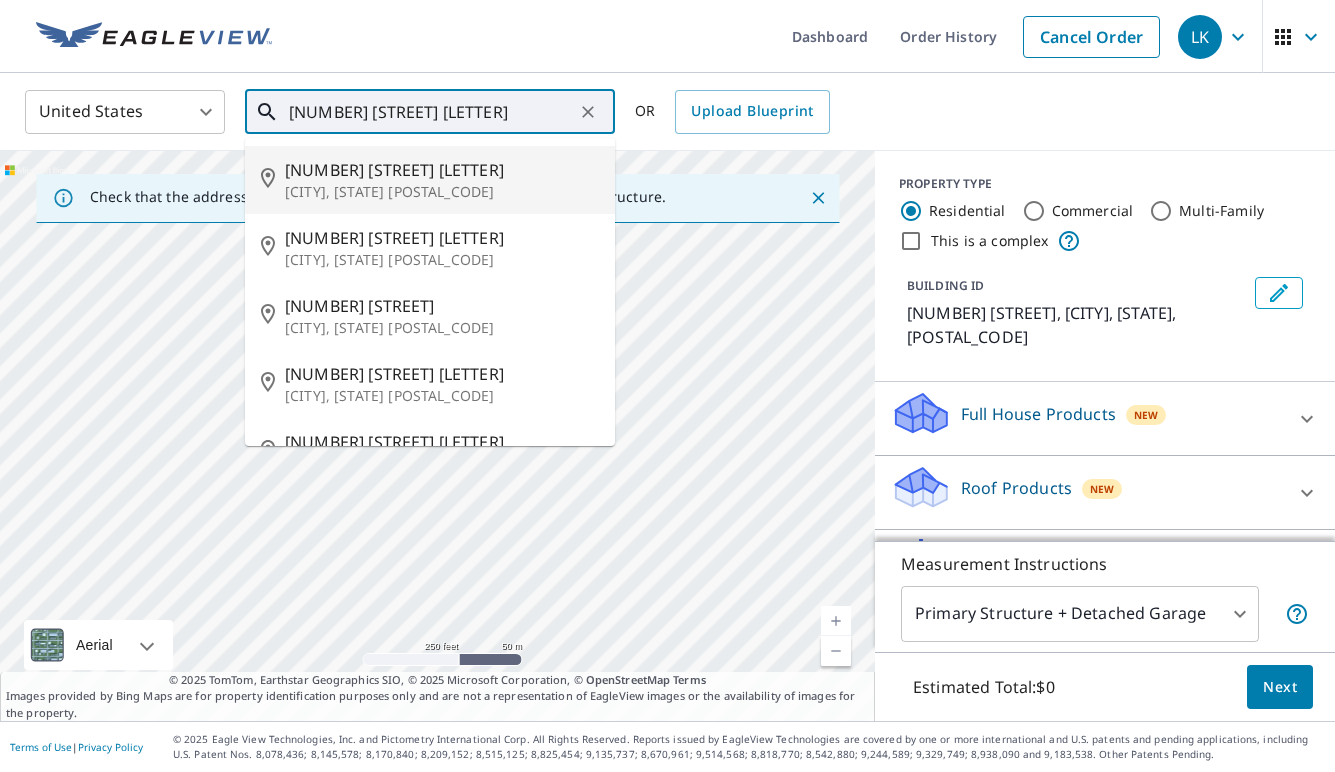 scroll, scrollTop: 0, scrollLeft: 0, axis: both 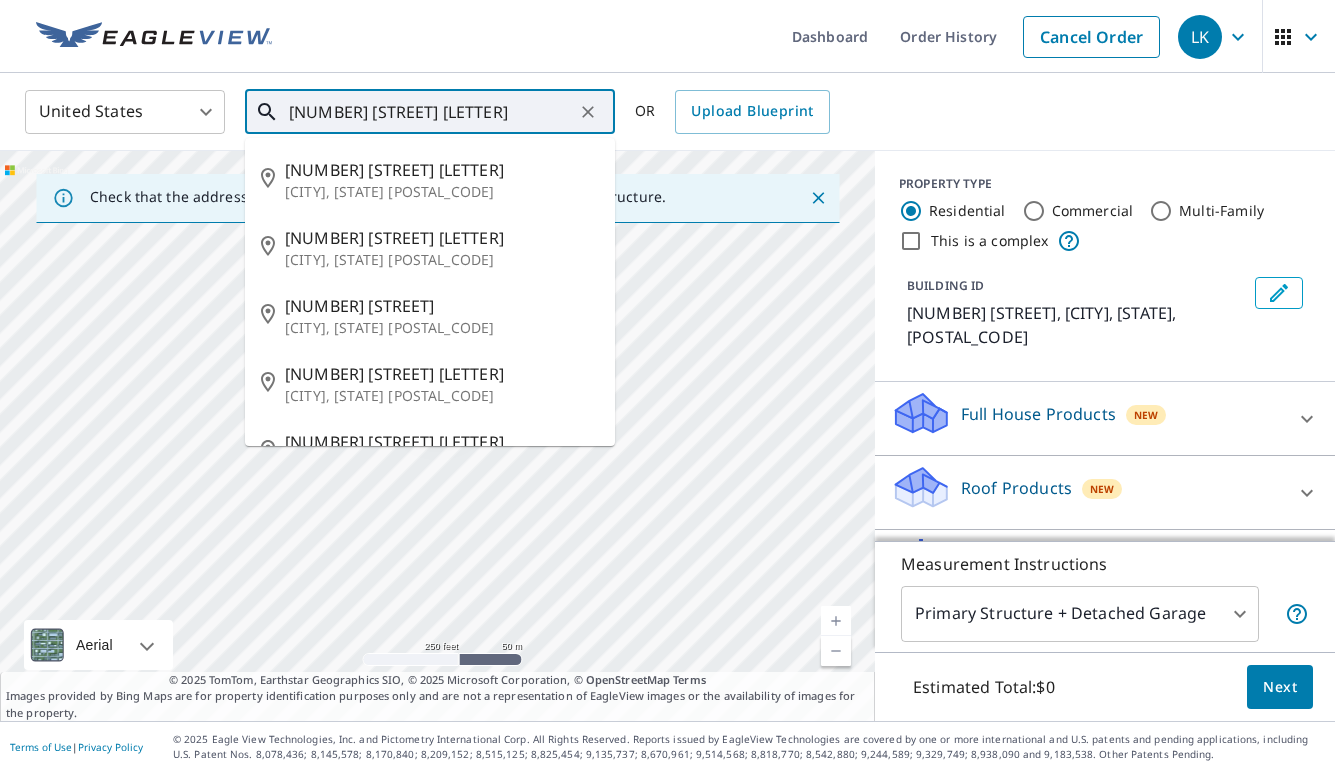 click on "[NUMBER] [STREET] [LETTER]" at bounding box center [431, 112] 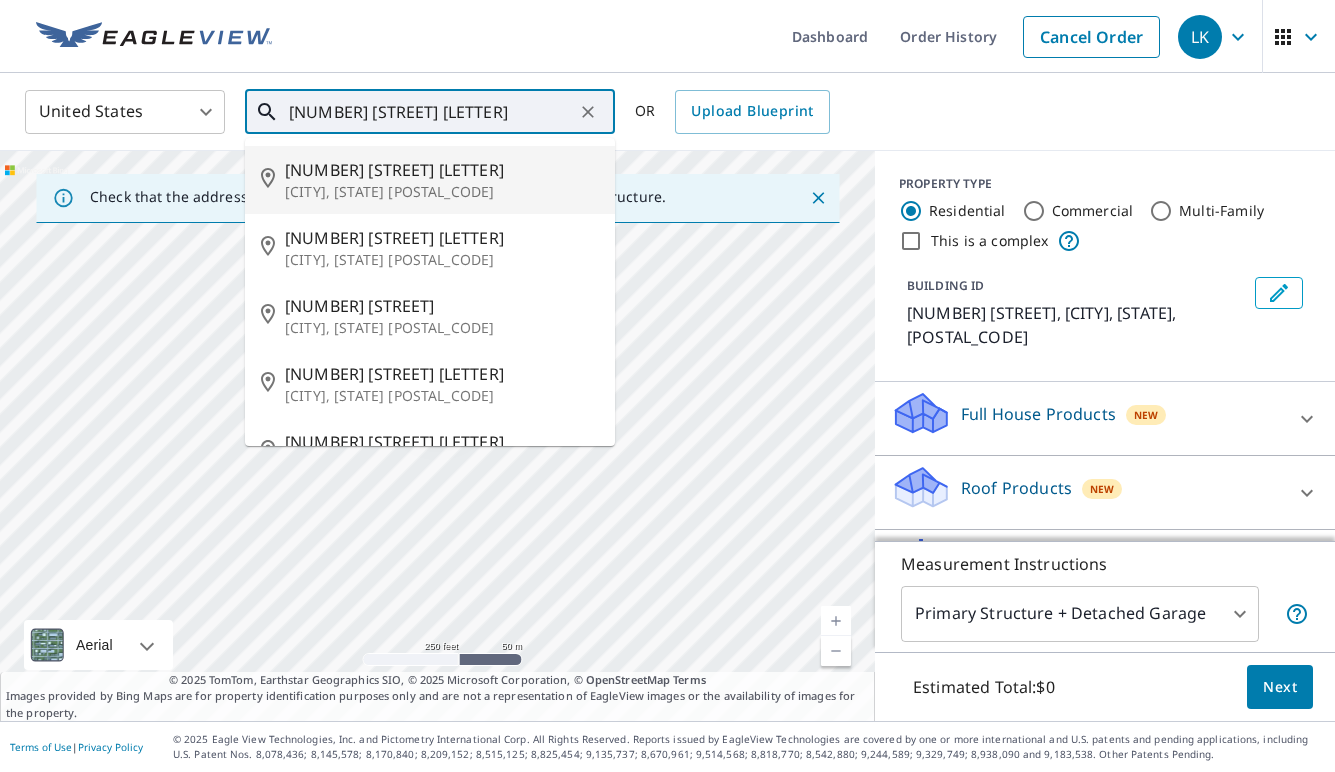 scroll, scrollTop: 0, scrollLeft: 0, axis: both 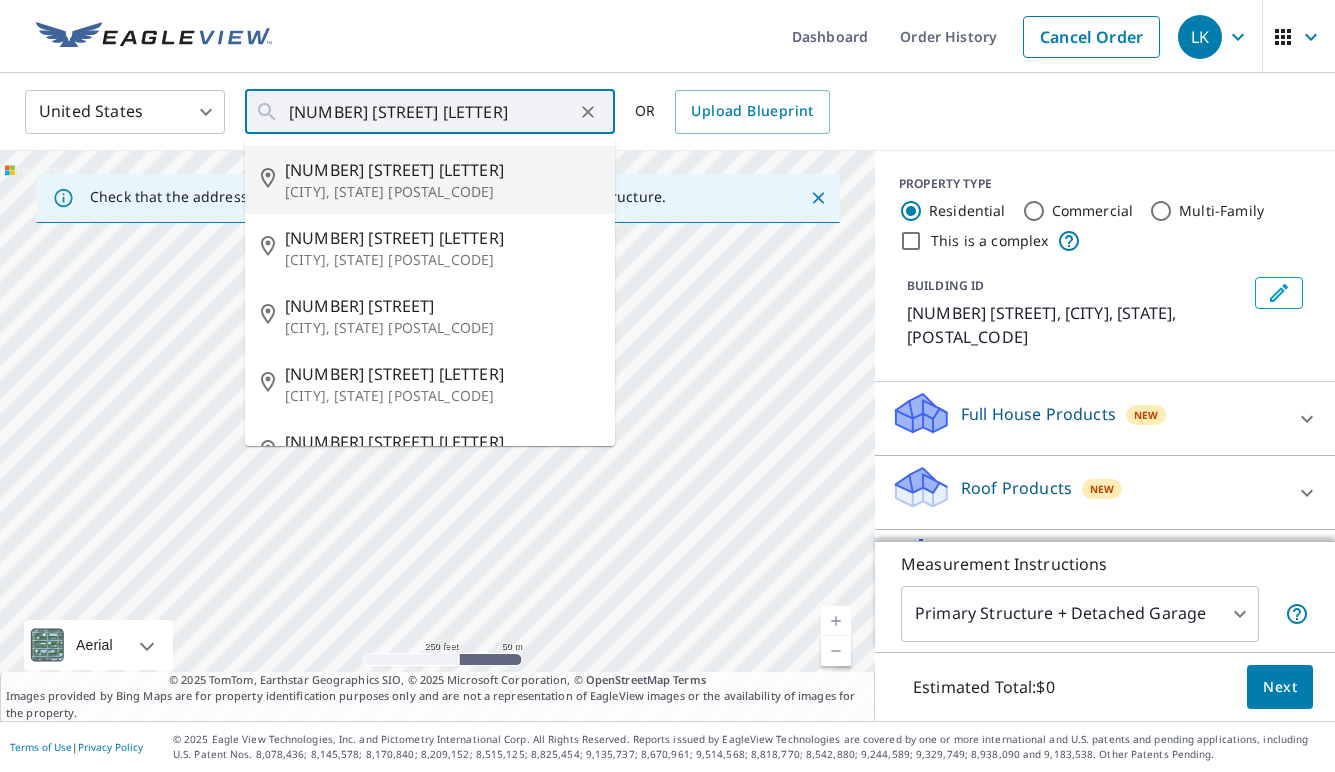 click on "Dashboard Order History Cancel Order" at bounding box center [727, 36] 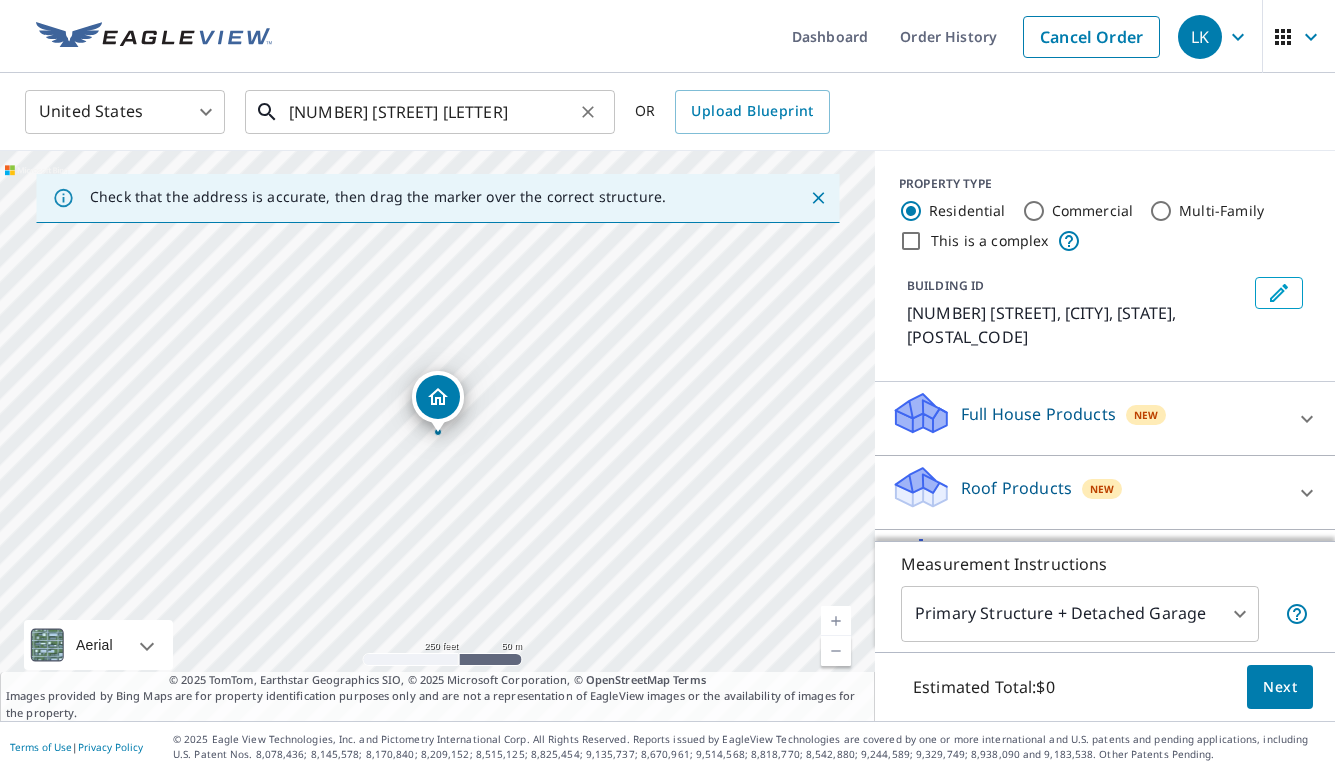 click on "[NUMBER] [STREET] [LETTER]" at bounding box center [431, 112] 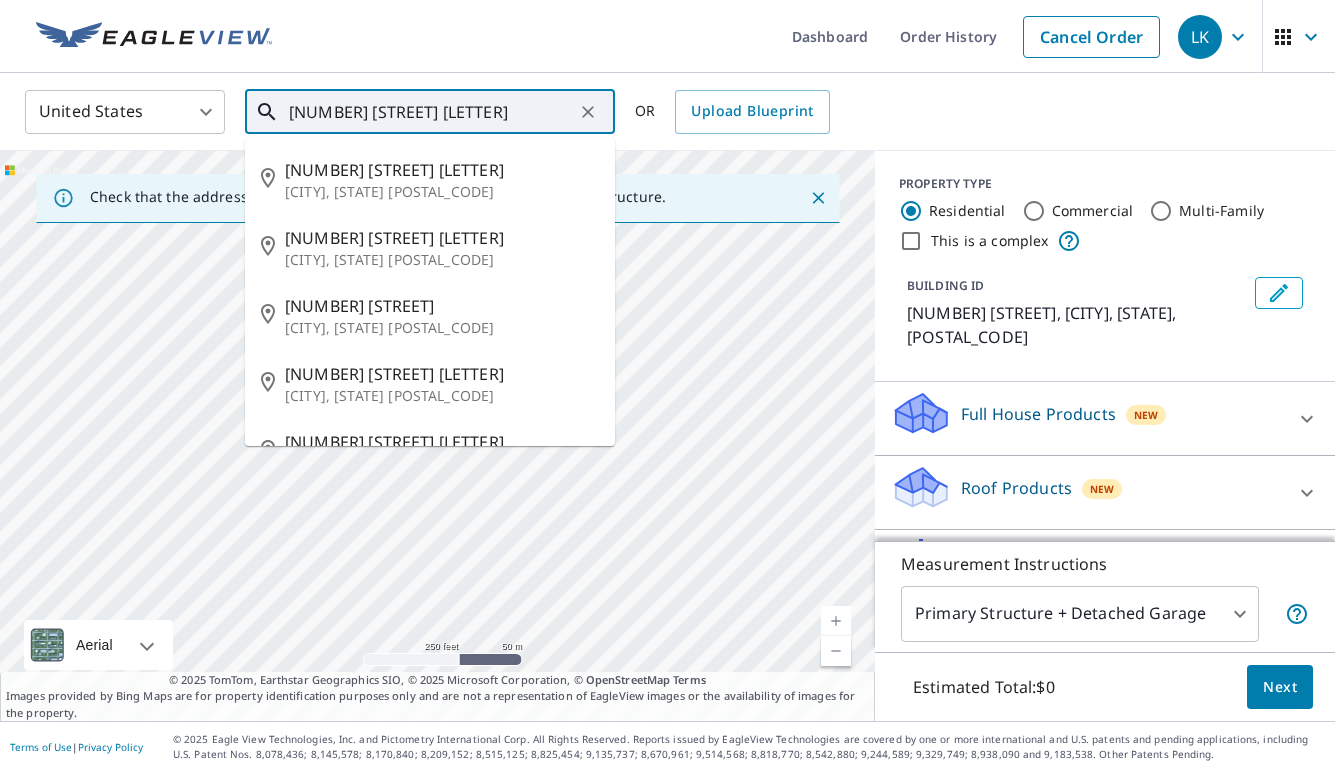 click on "[NUMBER] [STREET] [LETTER]" at bounding box center [431, 112] 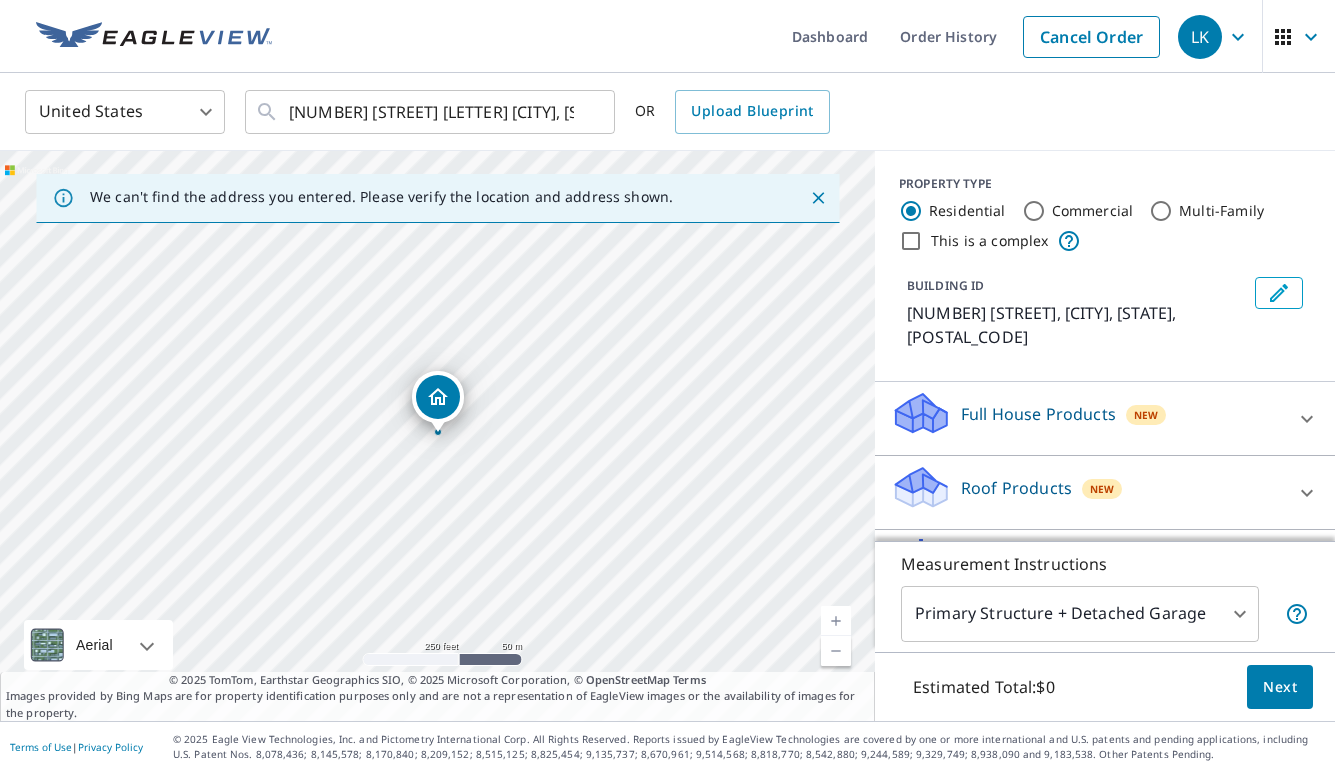 click 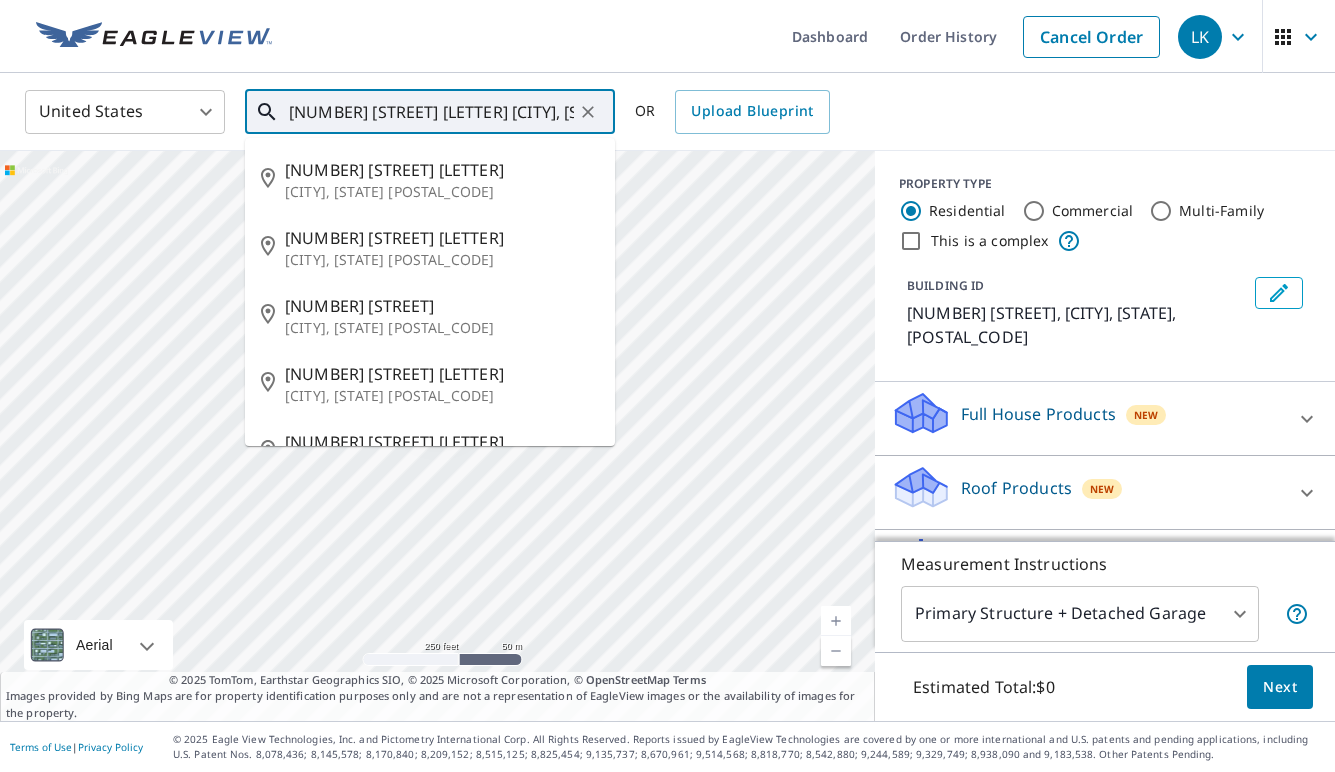 click on "[NUMBER] [STREET] [LETTER] [CITY], [STATE] [POSTAL_CODE]" at bounding box center [431, 112] 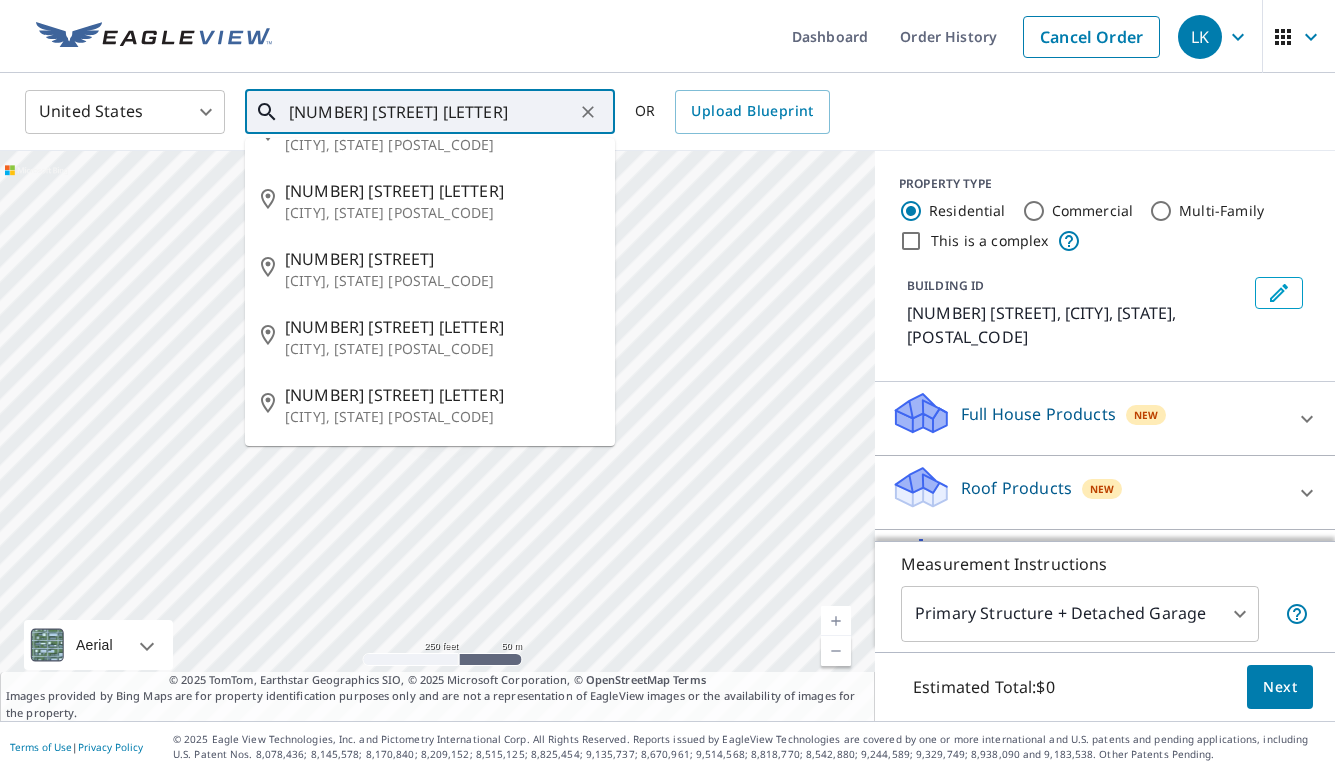 scroll, scrollTop: 0, scrollLeft: 0, axis: both 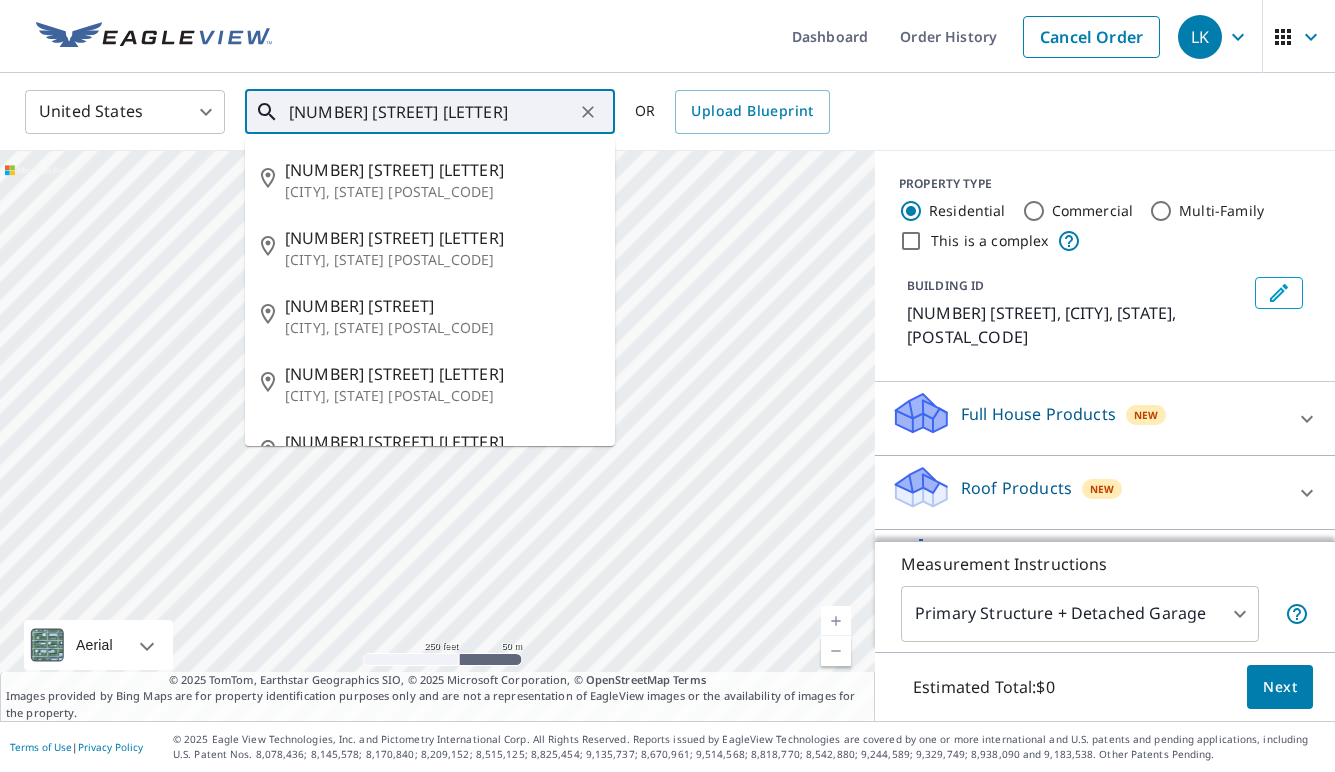 type on "[NUMBER] [STREET] [LETTER]" 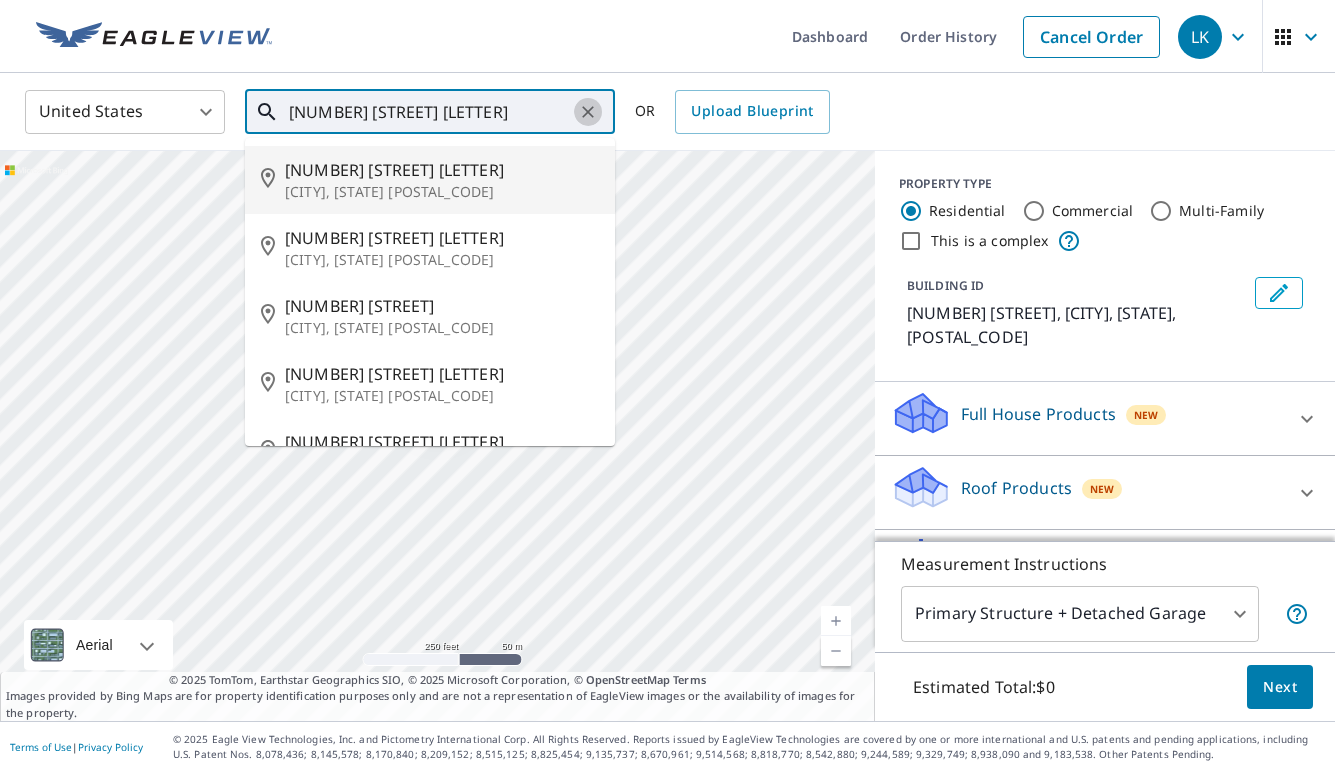 click 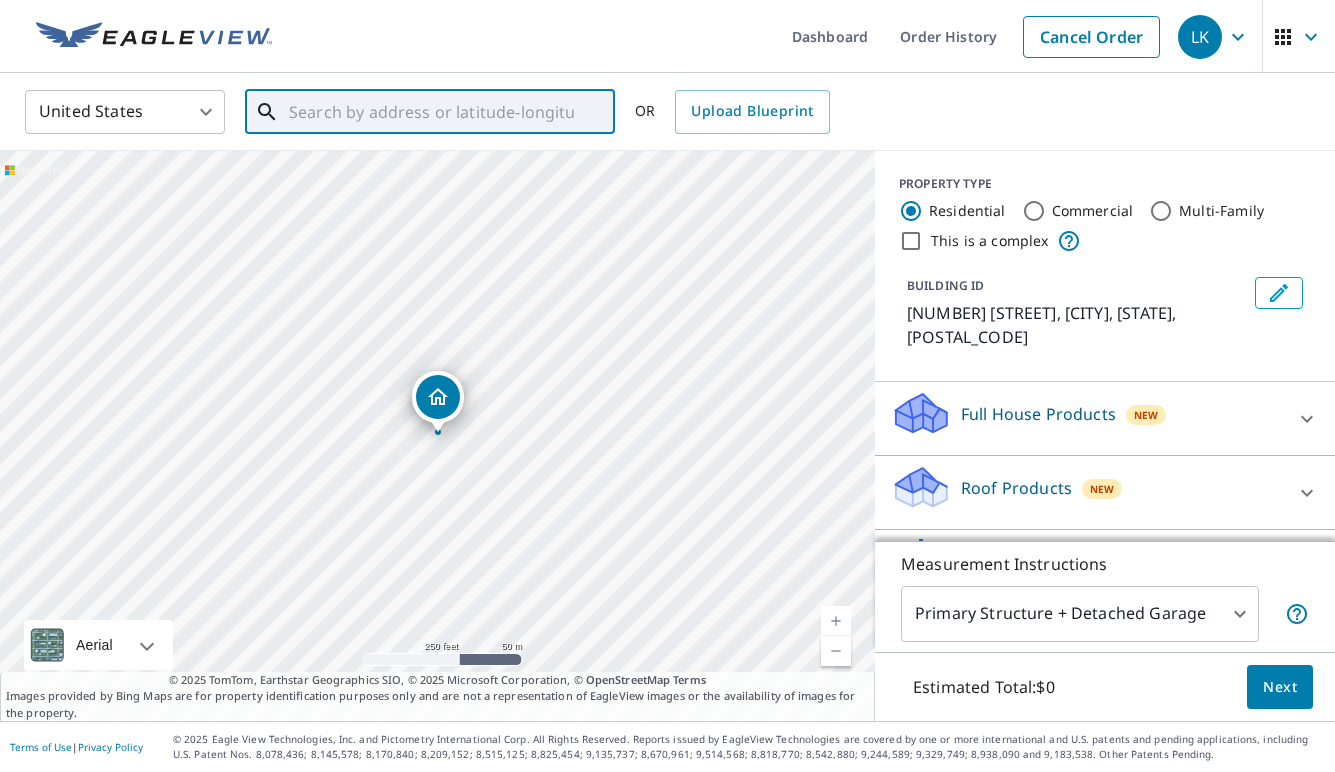 scroll, scrollTop: 0, scrollLeft: 0, axis: both 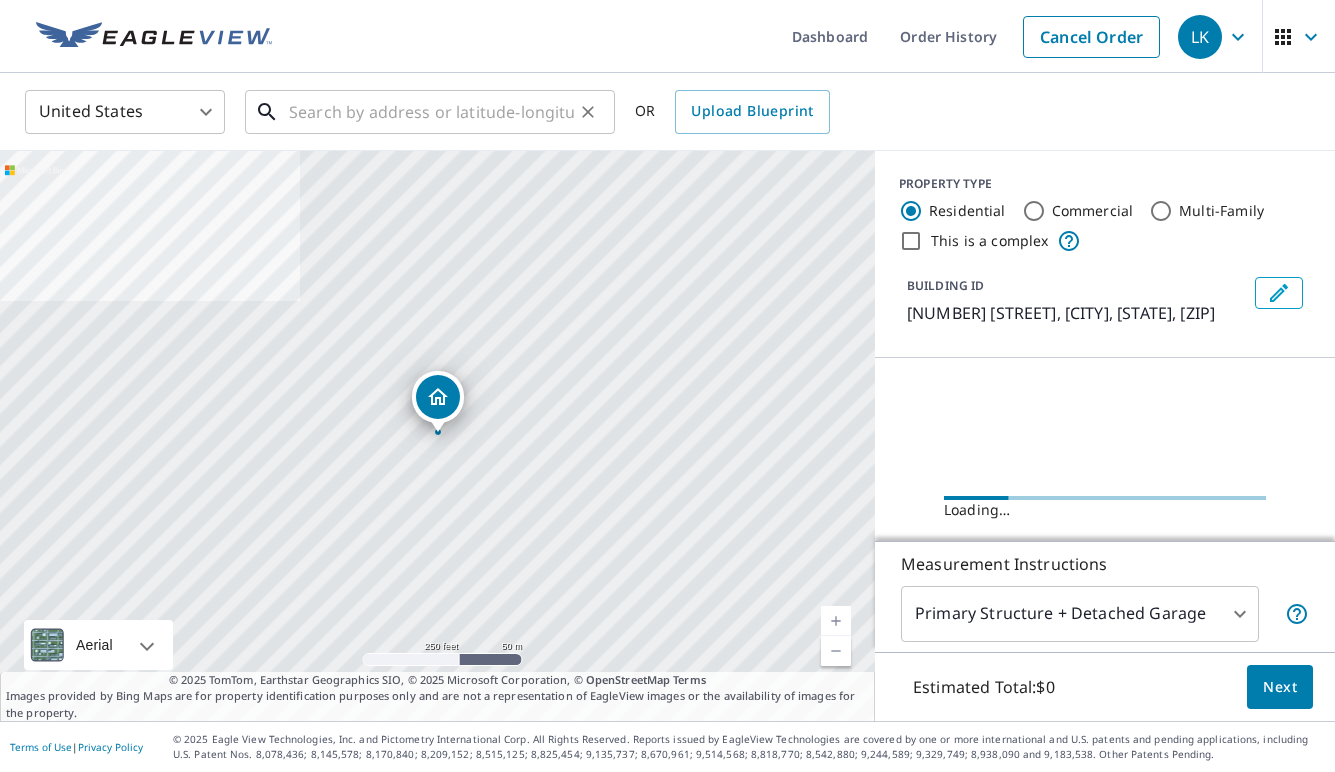 click at bounding box center (431, 112) 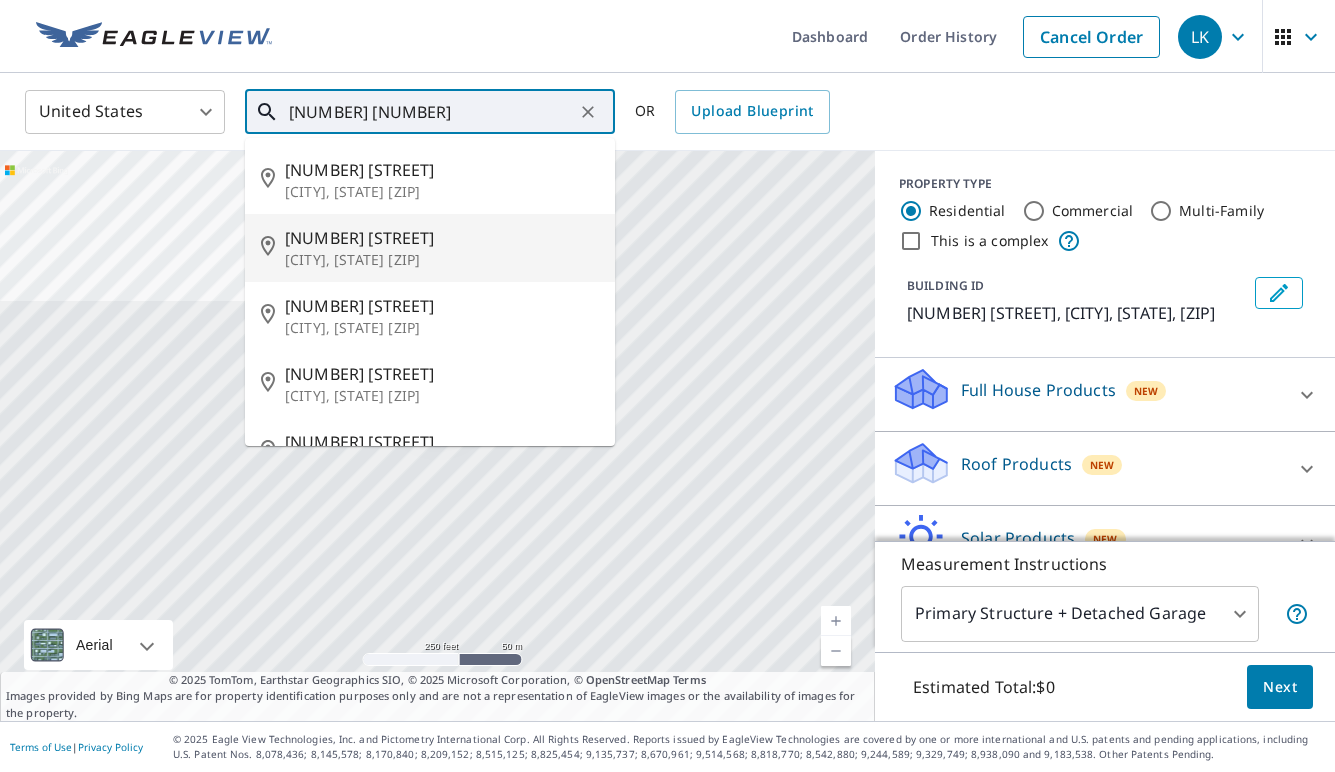 scroll, scrollTop: 0, scrollLeft: 0, axis: both 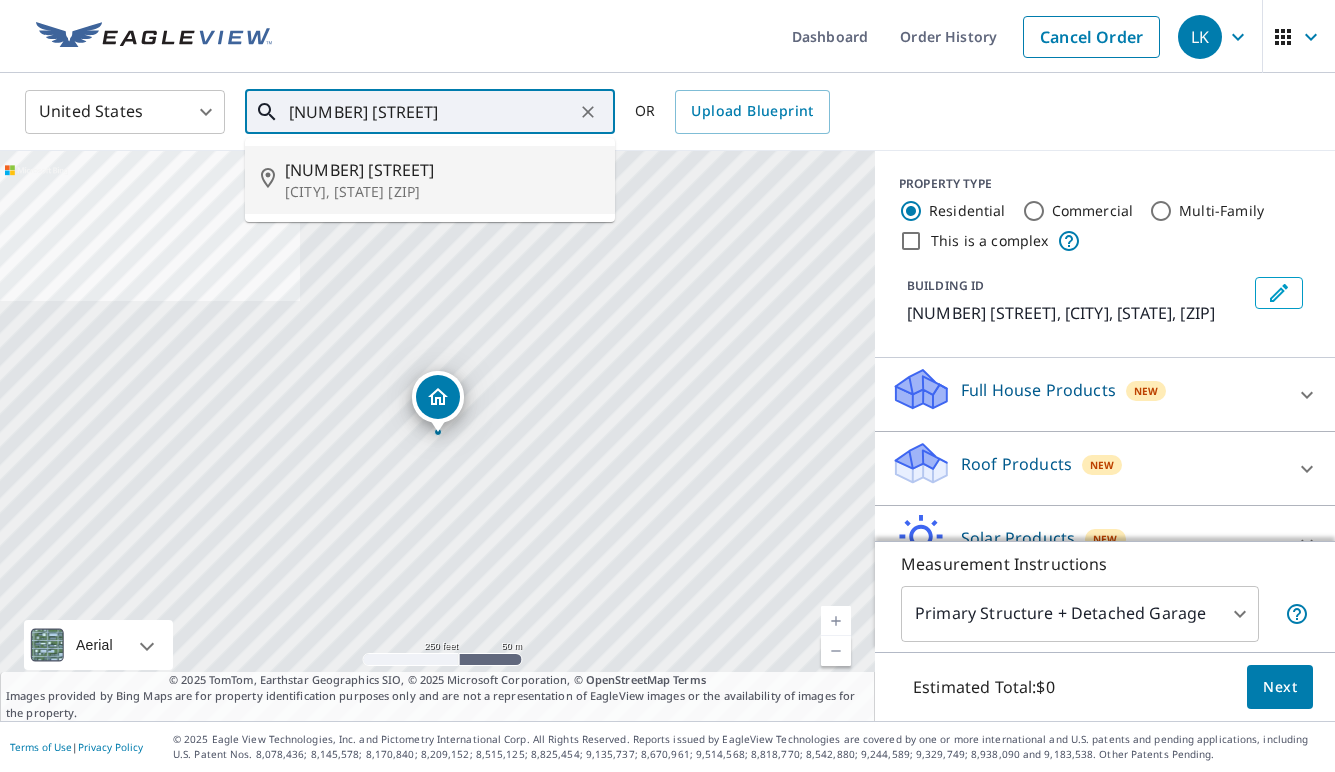 click on "2600 5th Ave E" at bounding box center (442, 170) 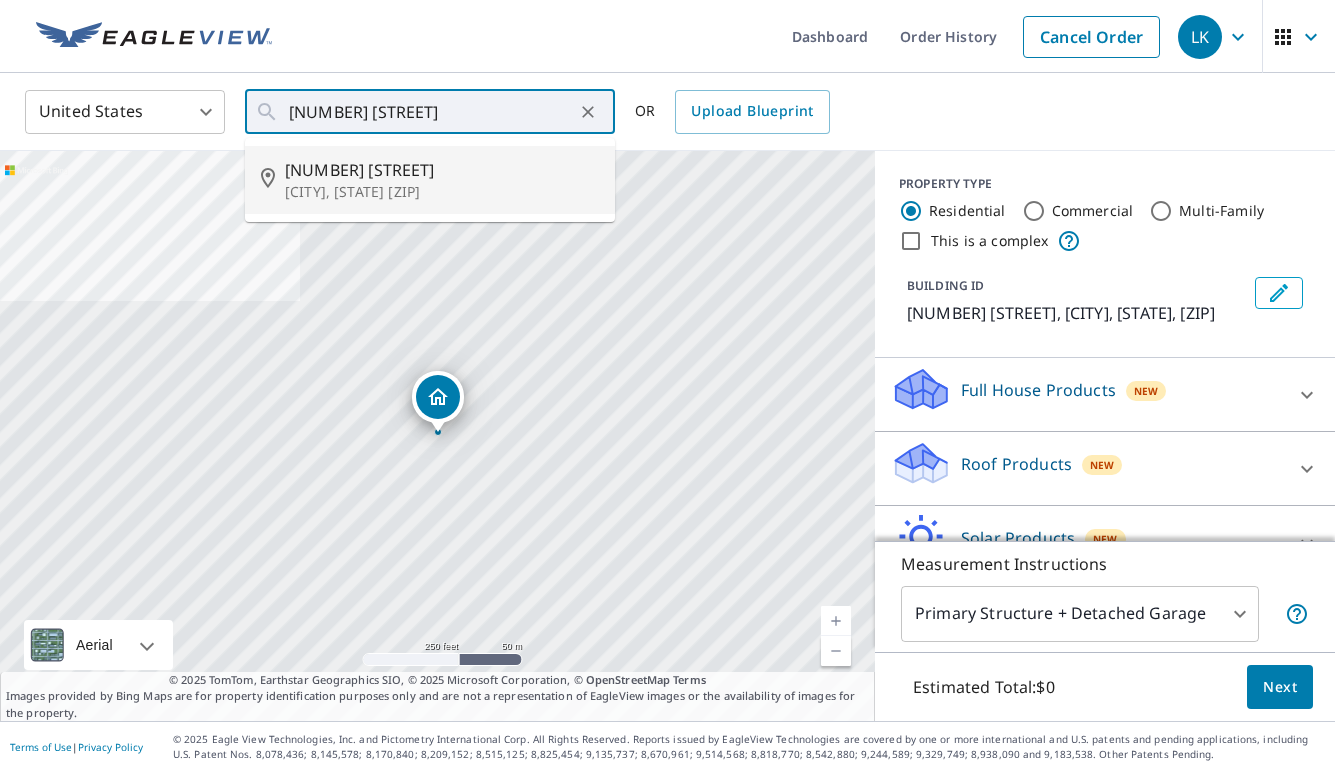 type on "2600 5th Ave E Saint Paul, MN 55109" 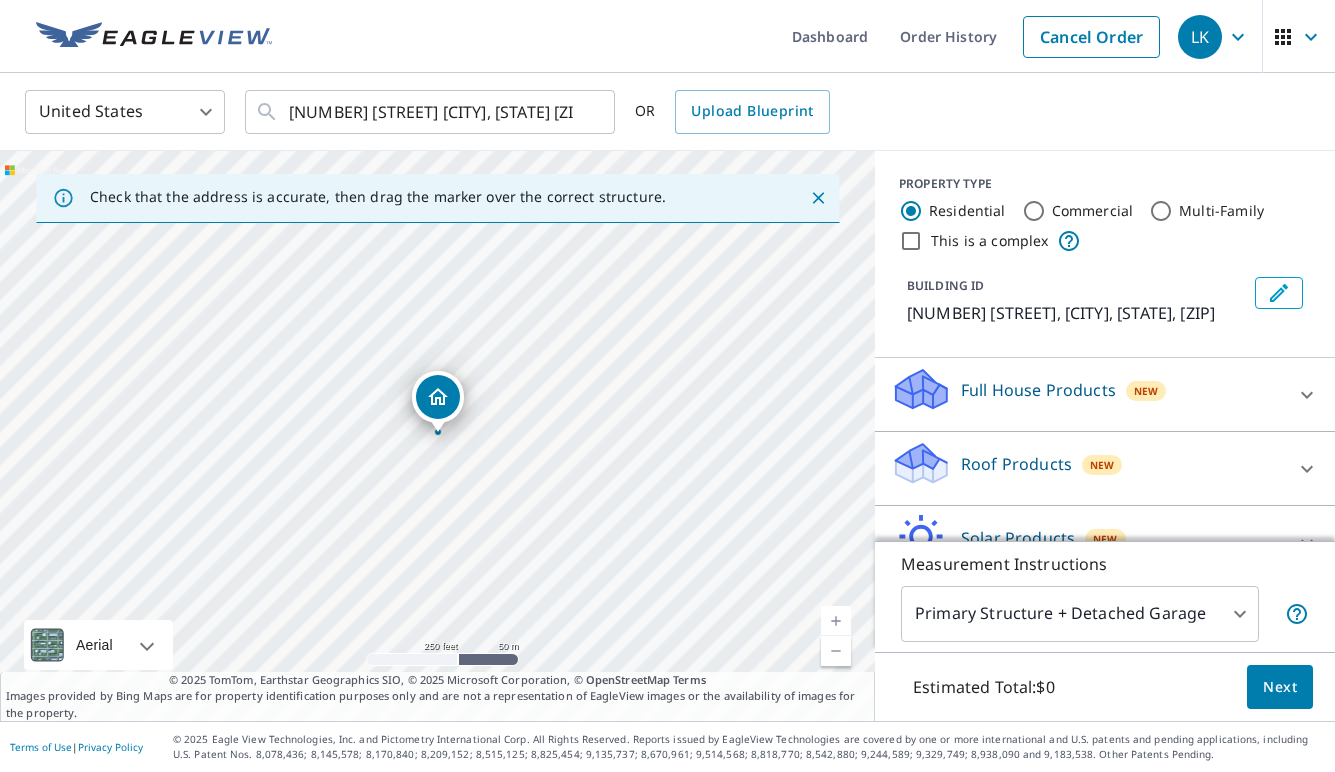 click on "Roof Products" at bounding box center [1016, 464] 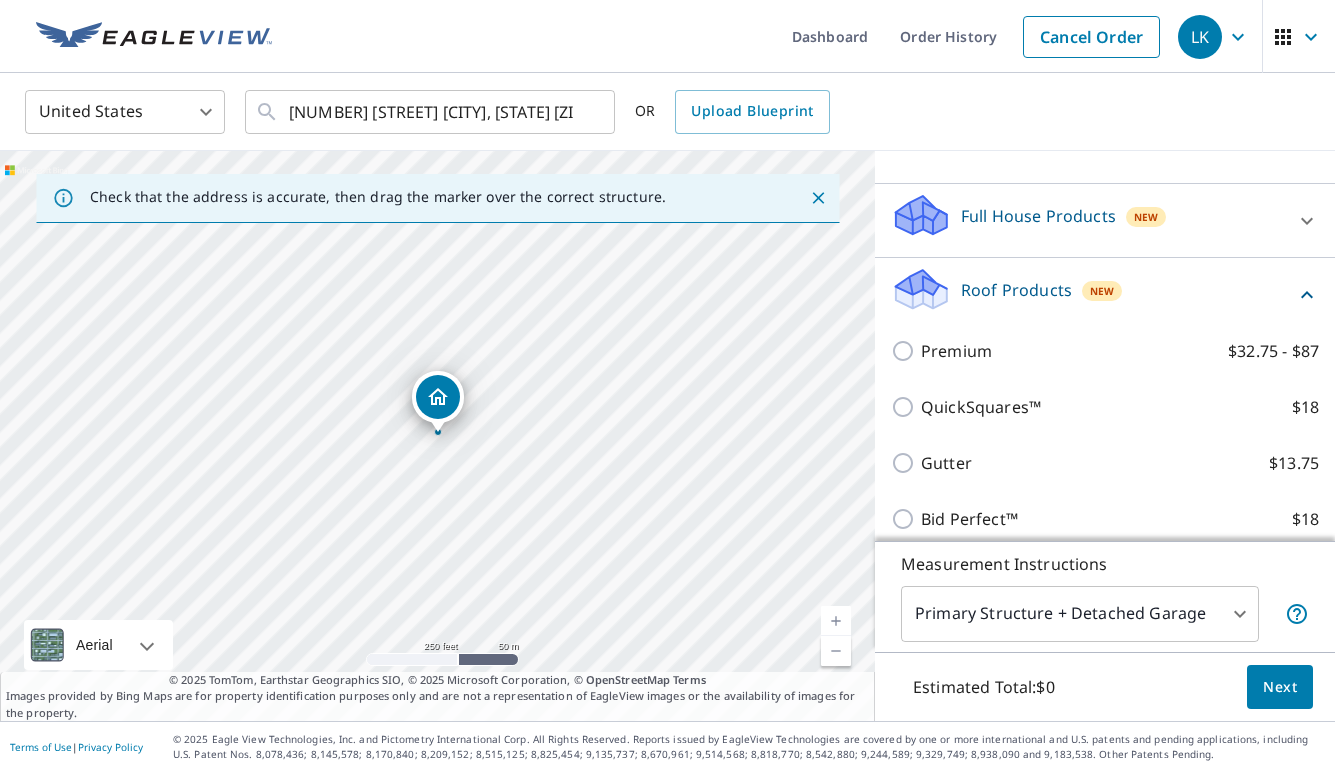 scroll, scrollTop: 188, scrollLeft: 0, axis: vertical 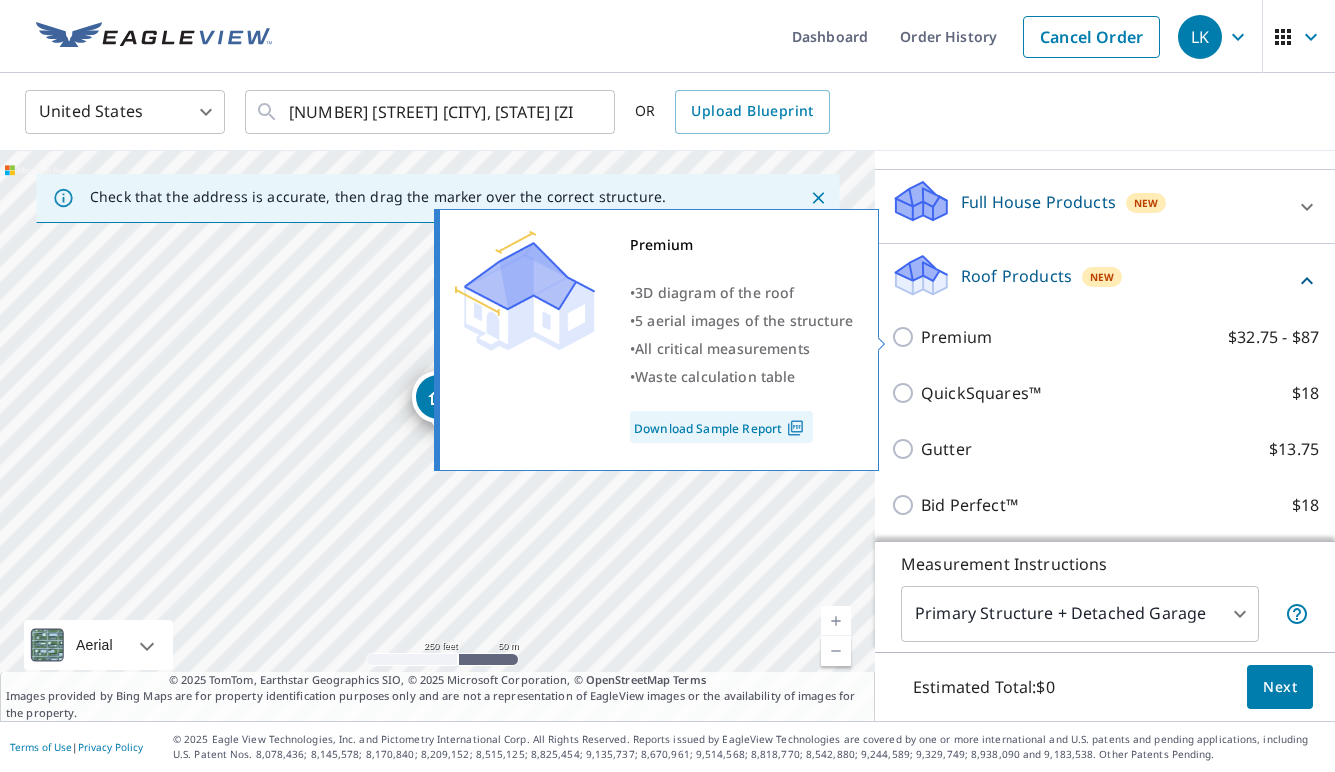 click on "Premium $32.75 - $87" at bounding box center (906, 337) 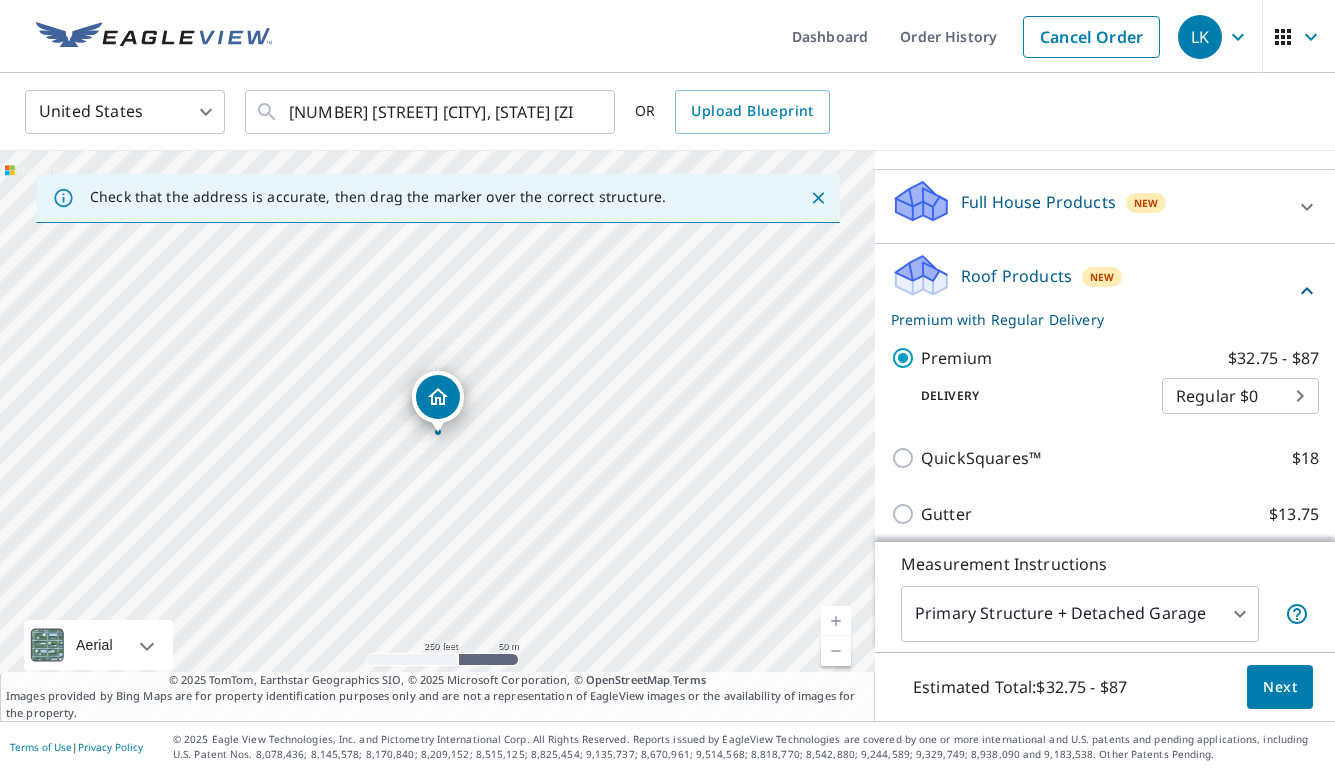 click on "LK LK
Dashboard Order History Cancel Order LK United States US ​ 2600 5th Ave E Saint Paul, MN 55109 ​ OR Upload Blueprint Check that the address is accurate, then drag the marker over the correct structure. 2600 5th Ave E Saint Paul, MN 55109 Aerial Road A standard road map Aerial A detailed look from above Labels Labels 250 feet 50 m © 2025 TomTom, © Vexcel Imaging, © 2025 Microsoft Corporation,  © OpenStreetMap Terms © 2025 TomTom, Earthstar Geographics SIO, © 2025 Microsoft Corporation, ©   OpenStreetMap   Terms Images provided by Bing Maps are for property identification purposes only and are not a representation of EagleView images or the availability of images for the property. PROPERTY TYPE Residential Commercial Multi-Family This is a complex BUILDING ID 2600 5th Ave E, Saint Paul, MN, 55109 Full House Products New Full House™ $105 Roof Products New Premium with Regular Delivery Premium $32.75 - $87 Delivery Regular $0 8 ​ QuickSquares™ $18 Gutter $13.75 Bid Perfect™ $18 New" at bounding box center (667, 386) 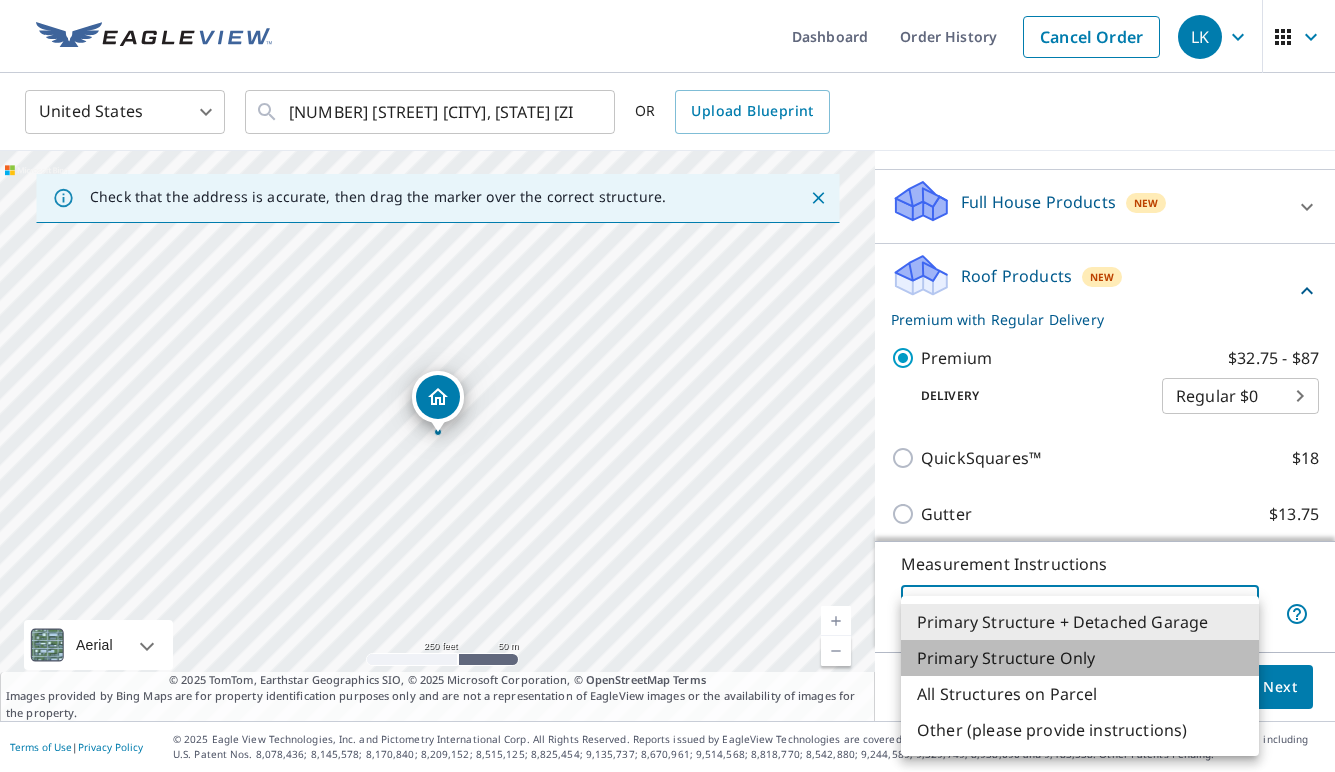 click on "Primary Structure Only" at bounding box center [1080, 658] 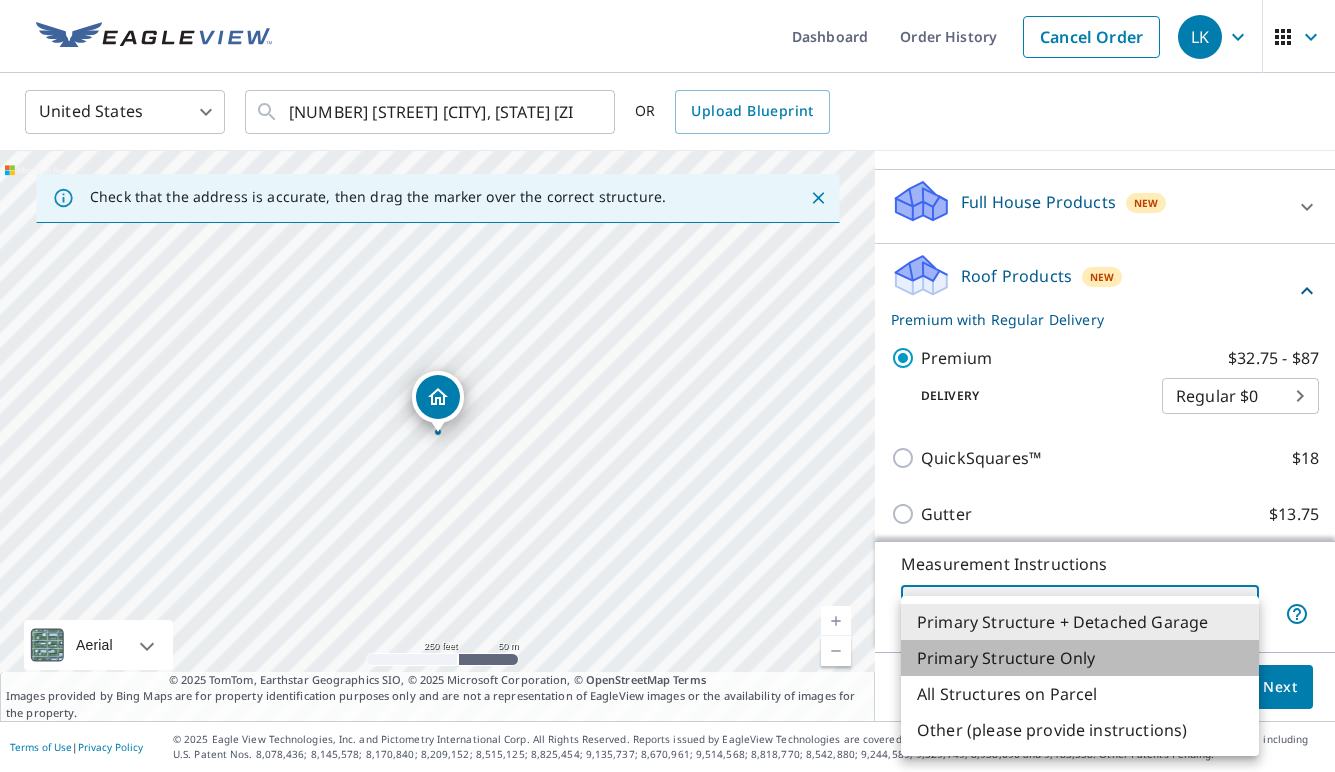 type on "2" 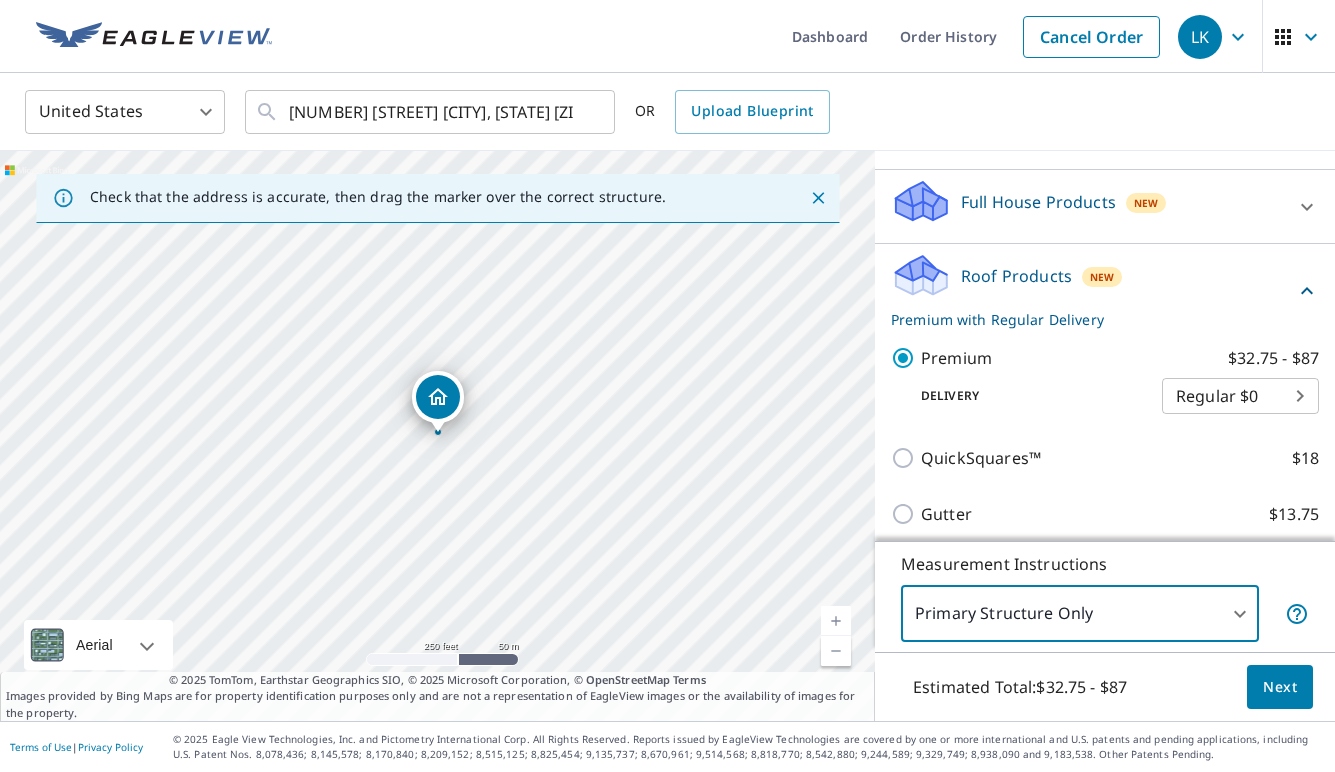 click on "Next" at bounding box center (1280, 687) 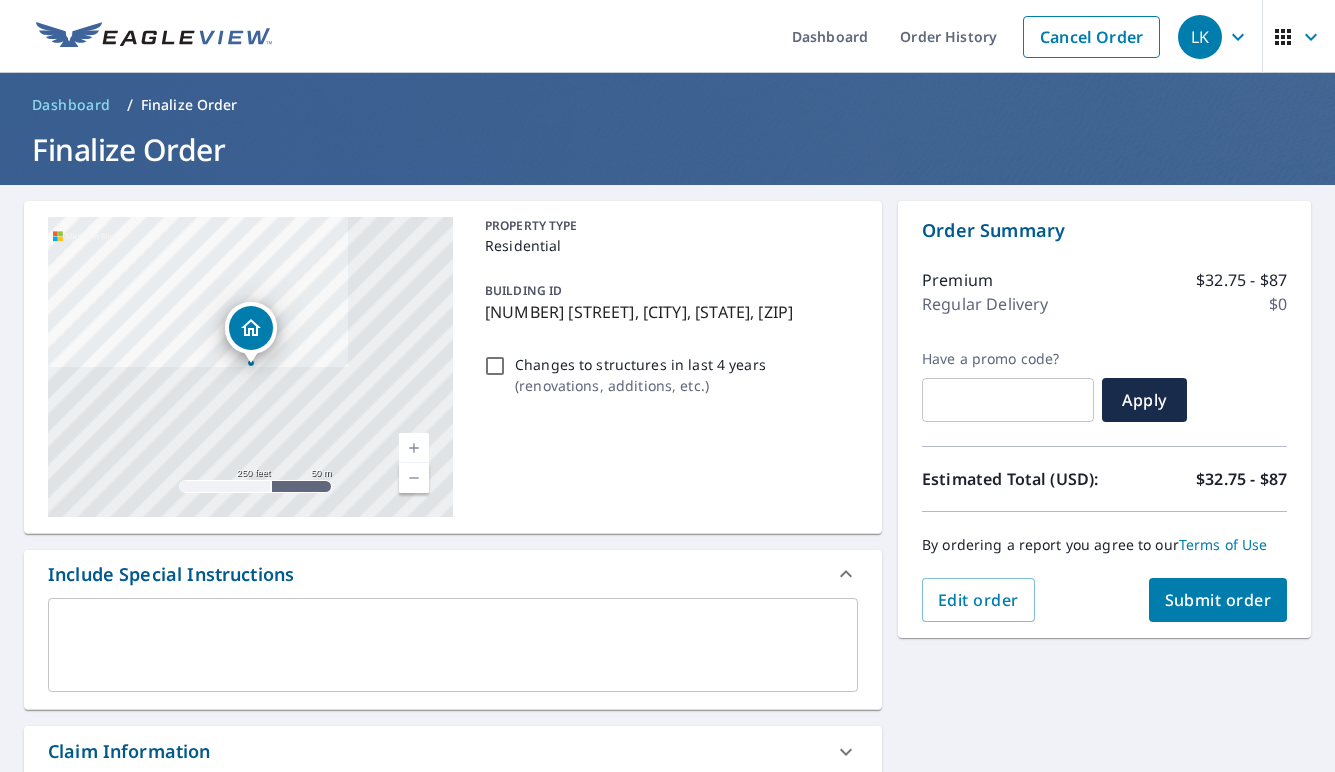 click on "Submit order" at bounding box center [1218, 600] 